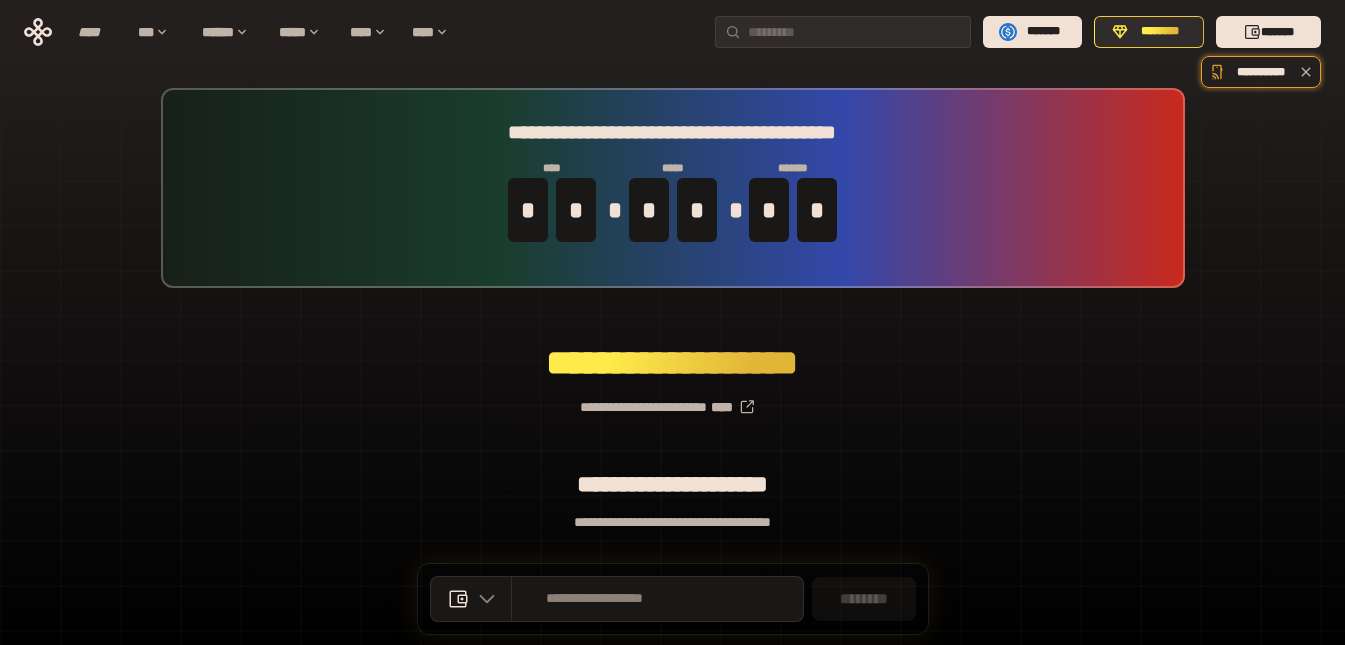 scroll, scrollTop: 0, scrollLeft: 0, axis: both 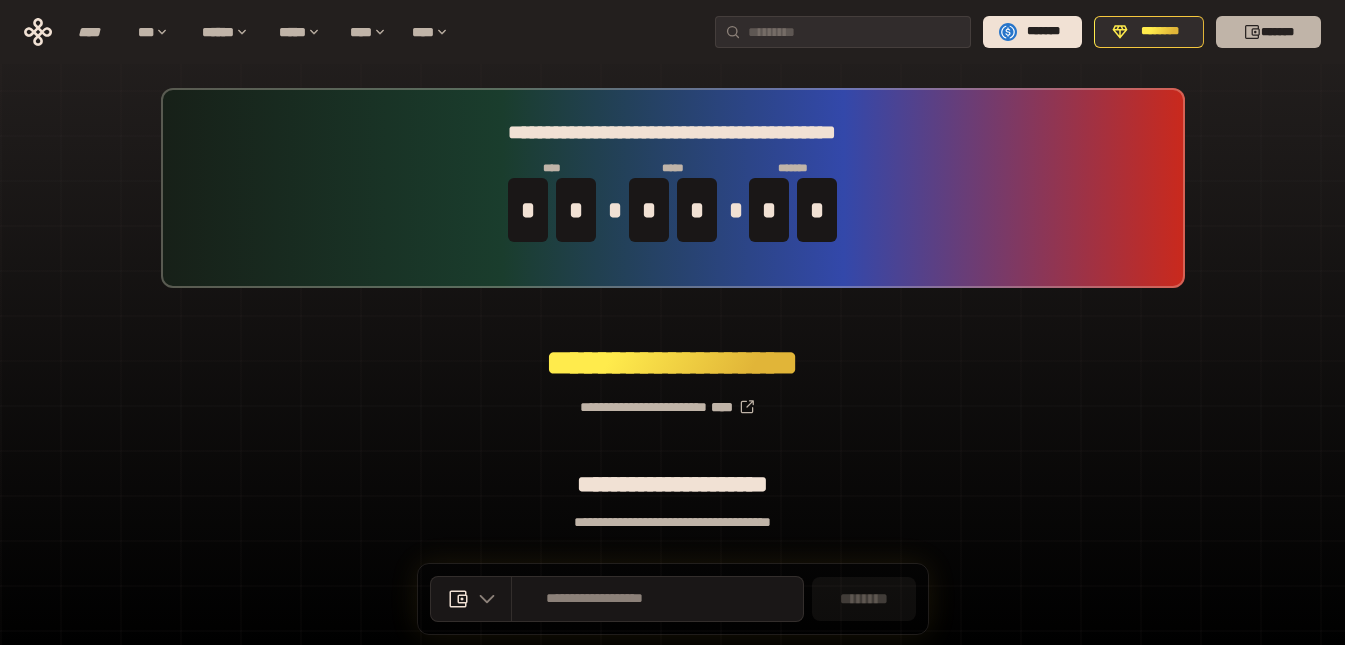 click on "*******" at bounding box center (1268, 32) 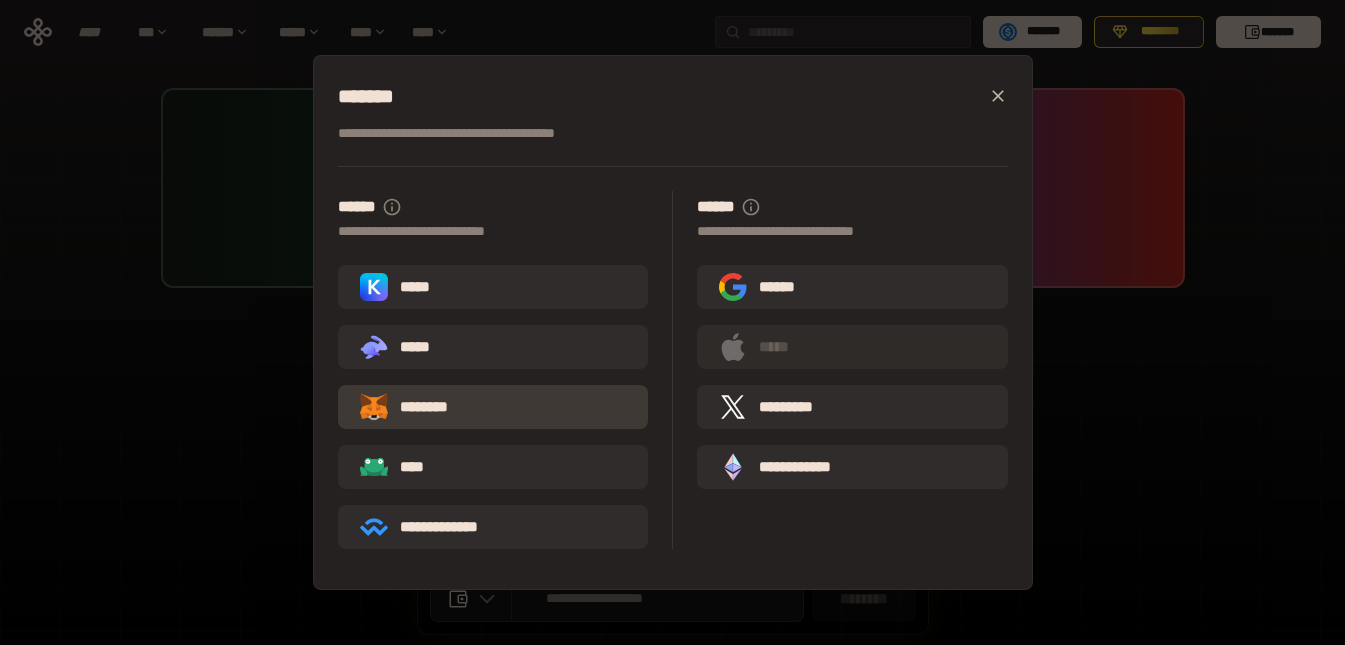 click on "********" at bounding box center (418, 407) 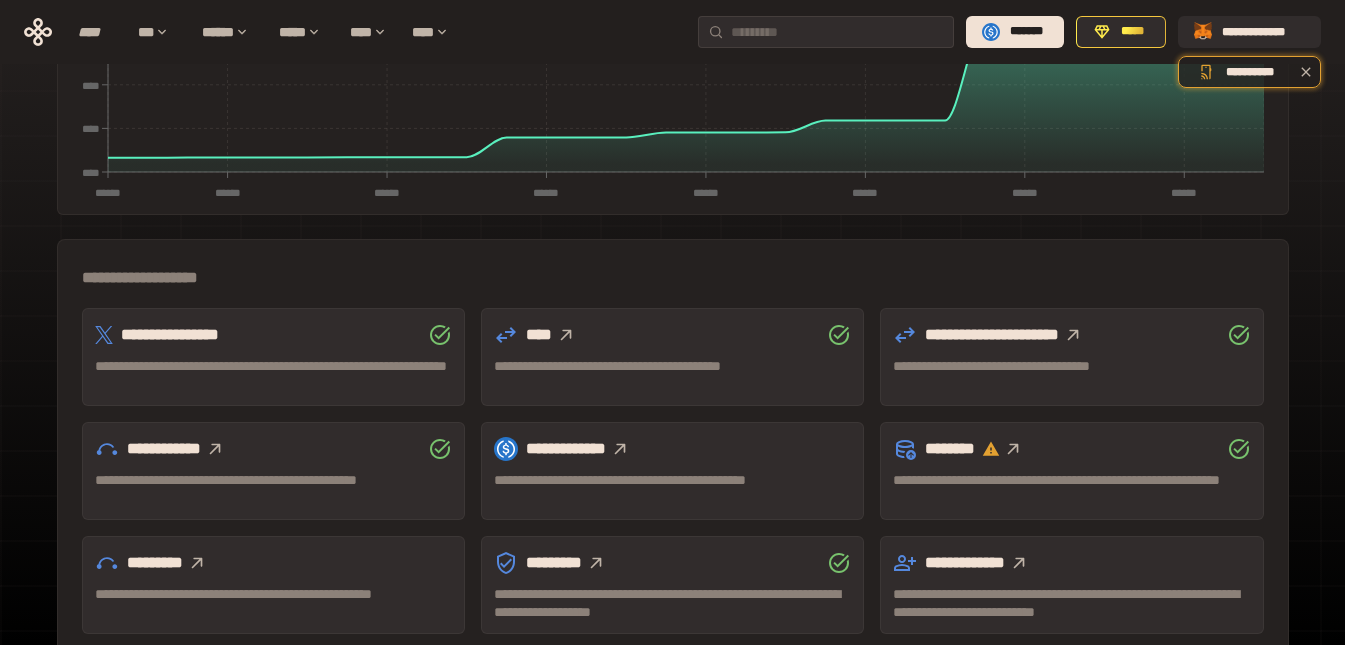 scroll, scrollTop: 400, scrollLeft: 0, axis: vertical 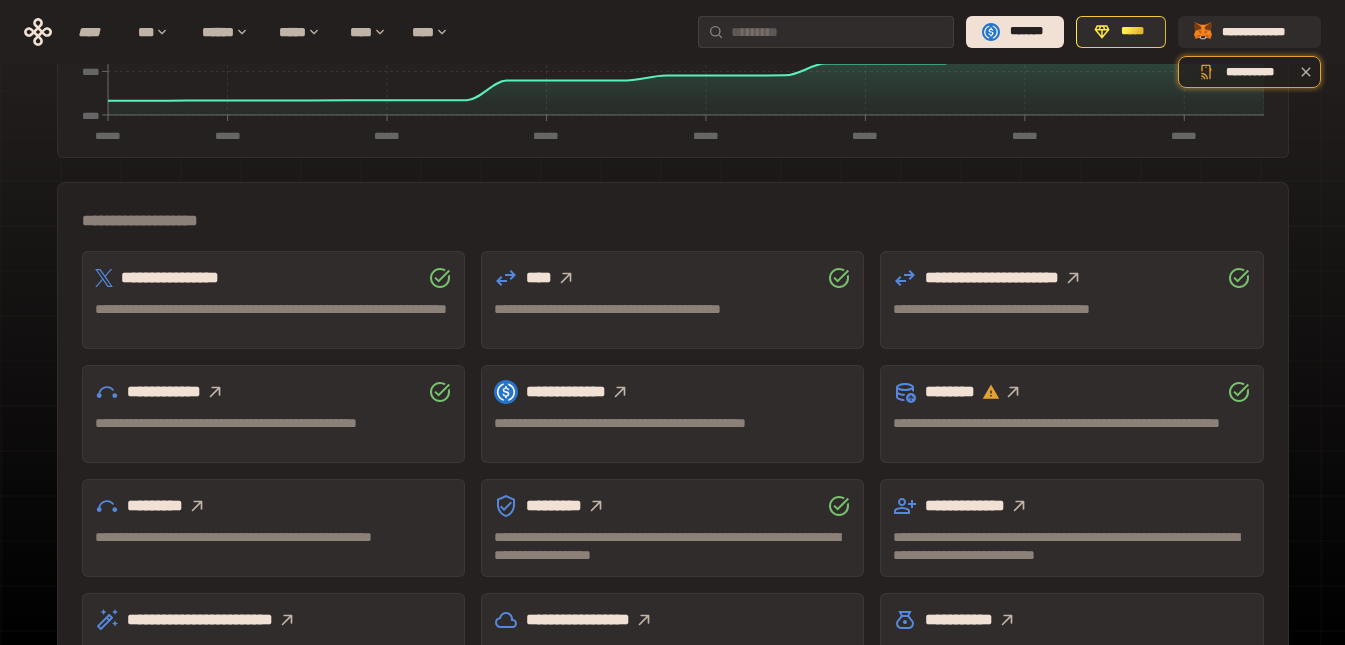 click 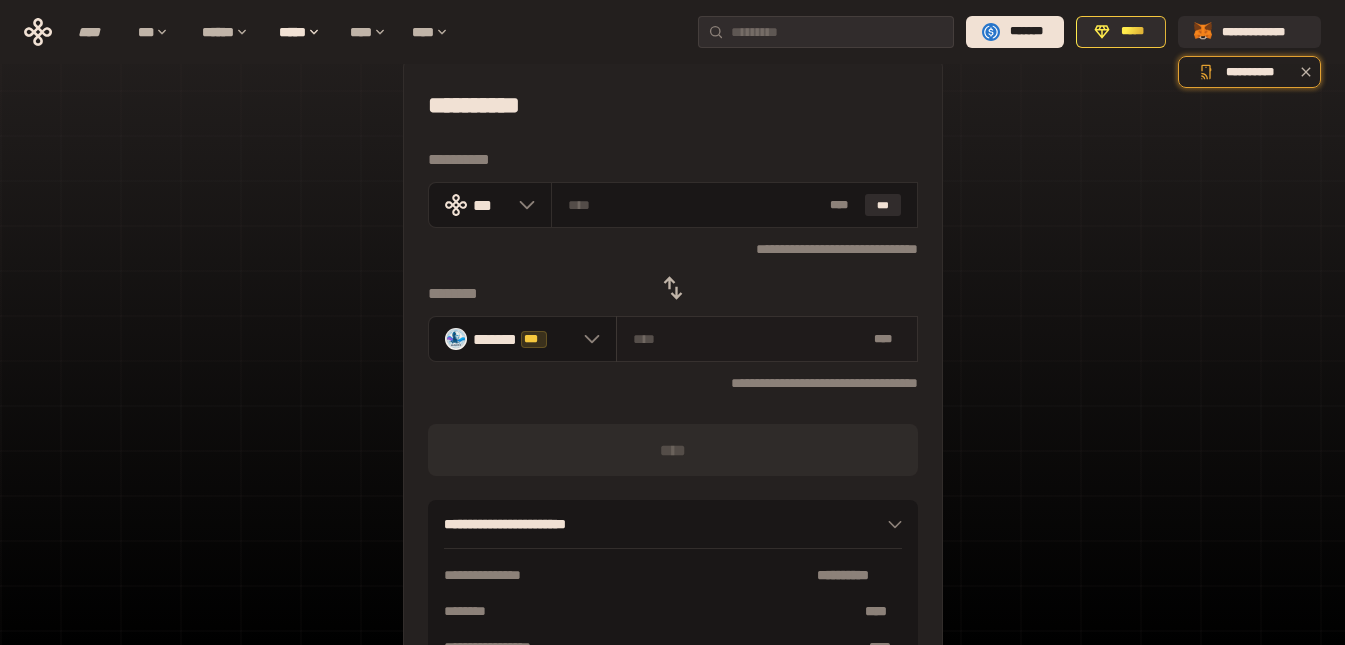 scroll, scrollTop: 27, scrollLeft: 0, axis: vertical 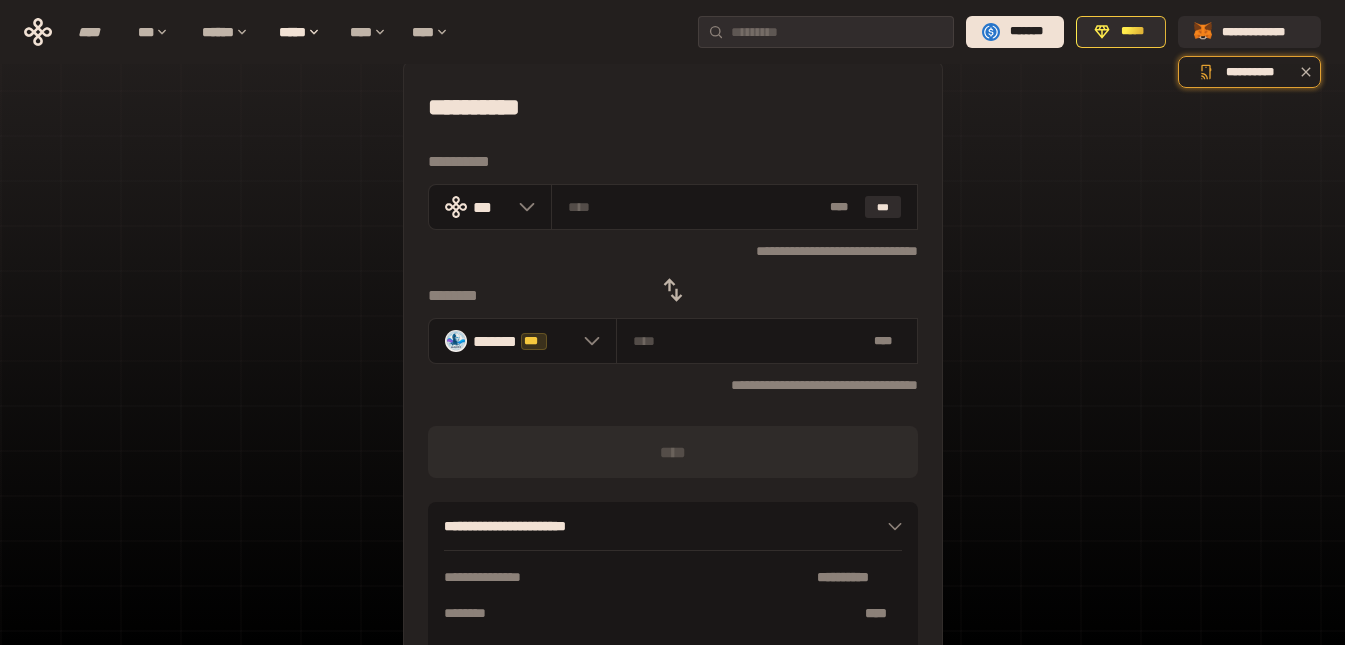 click 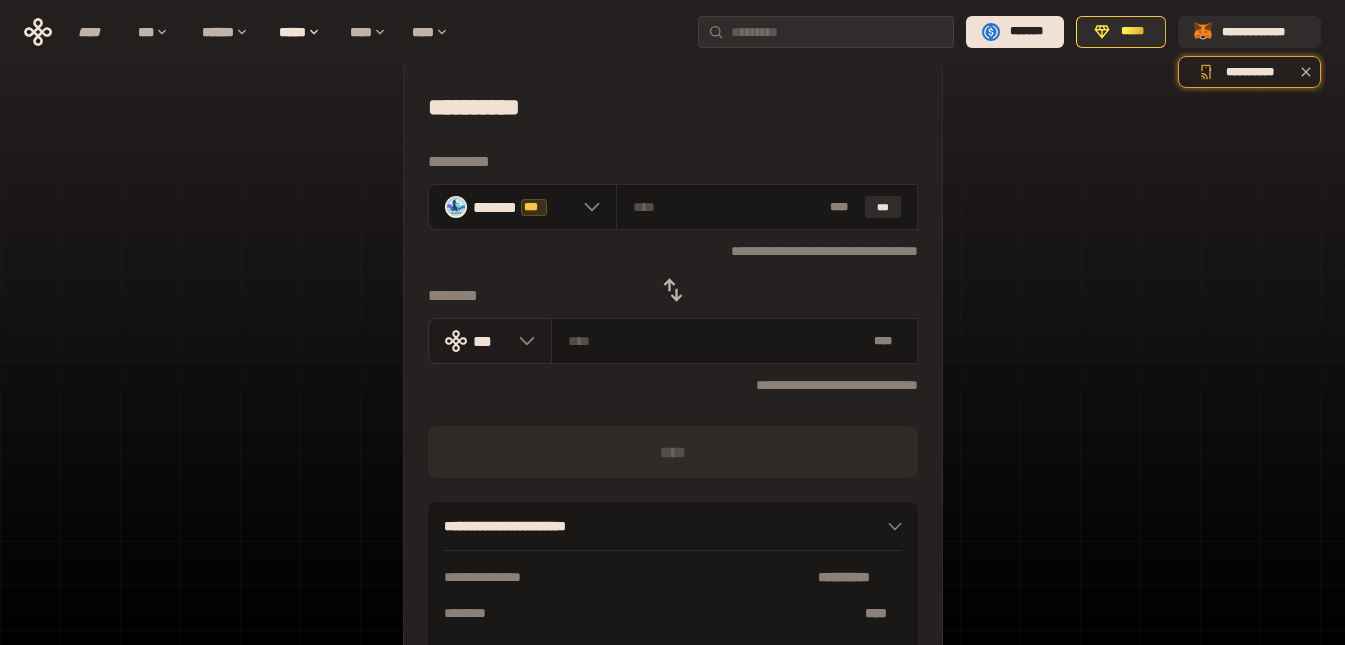 click 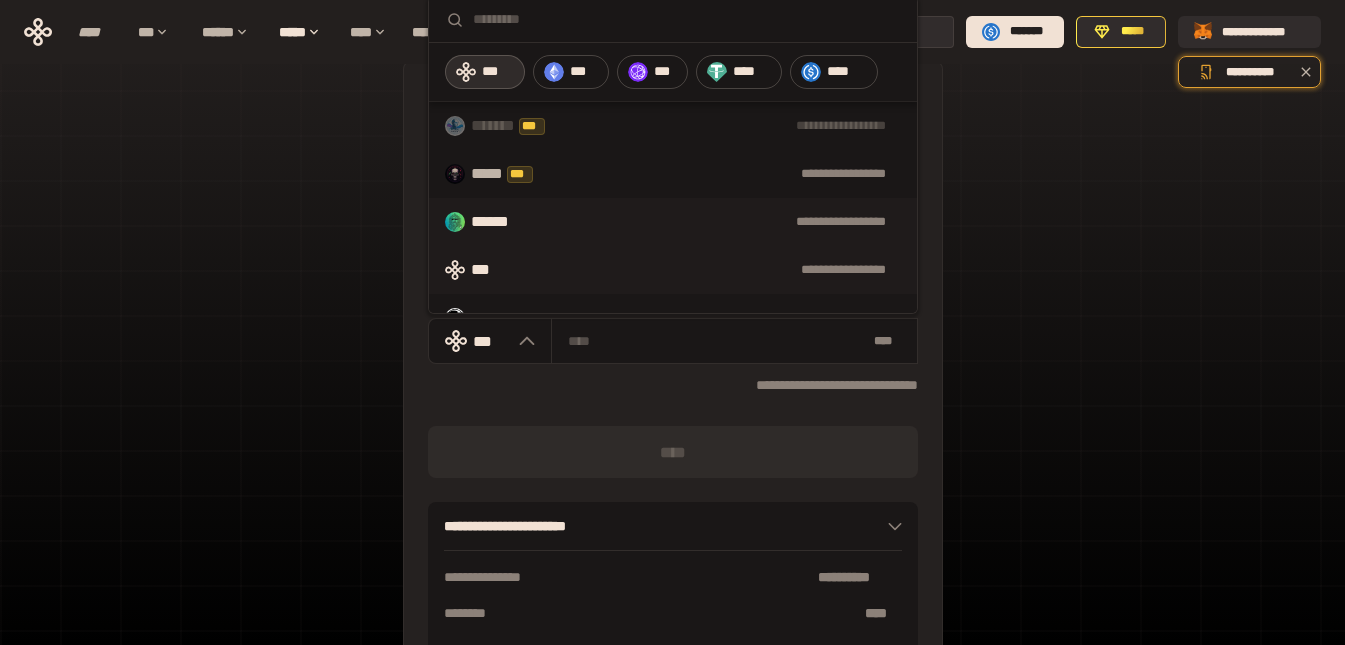 click on "******" at bounding box center (505, 222) 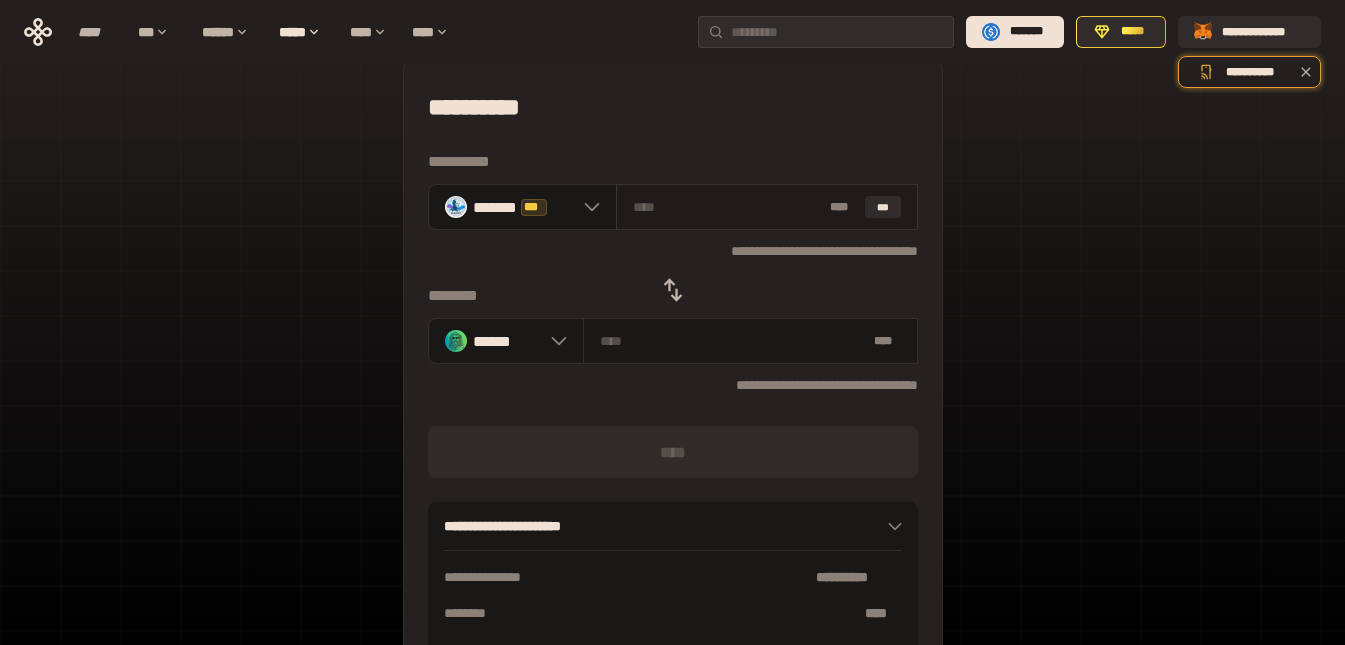 click on "* ** ***" at bounding box center [767, 207] 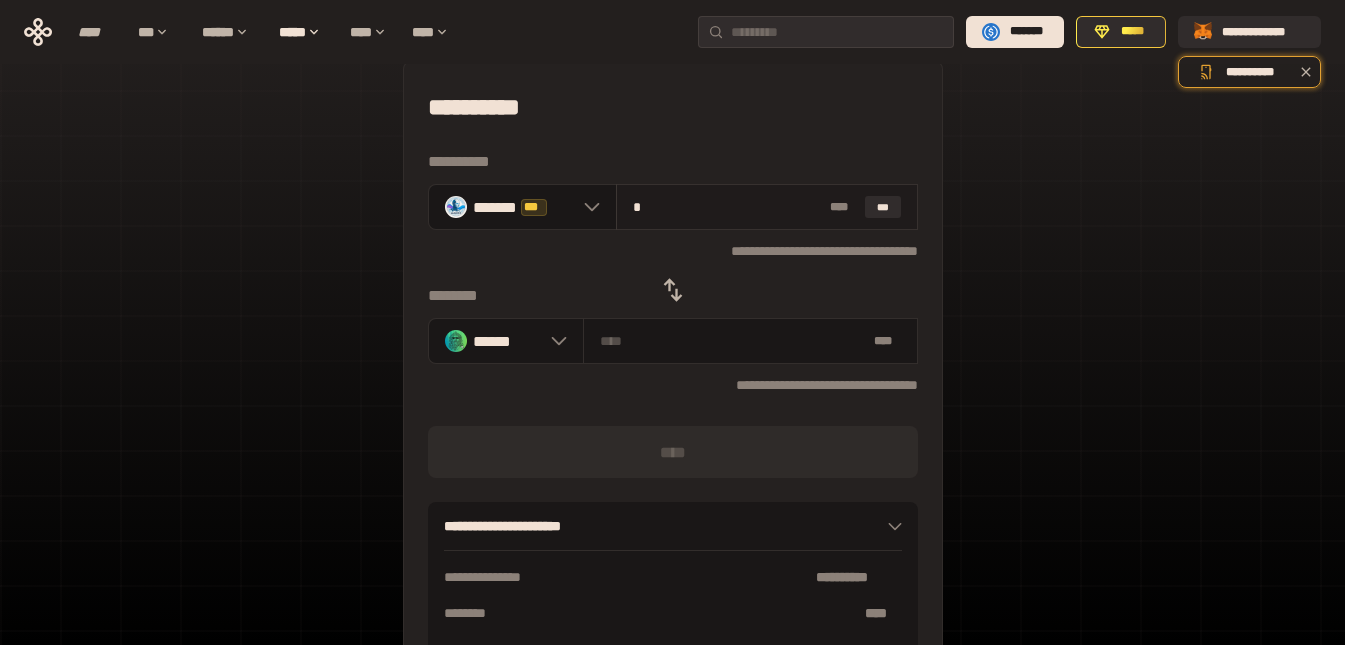 type on "**********" 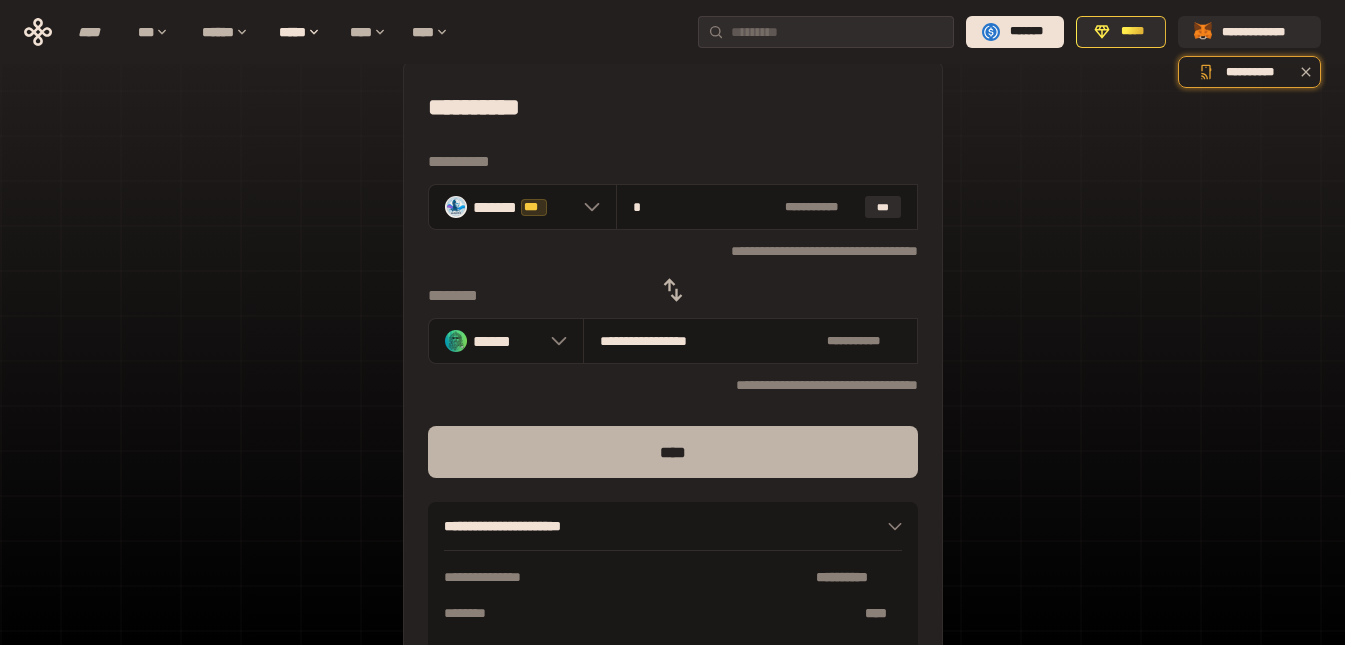 type on "*" 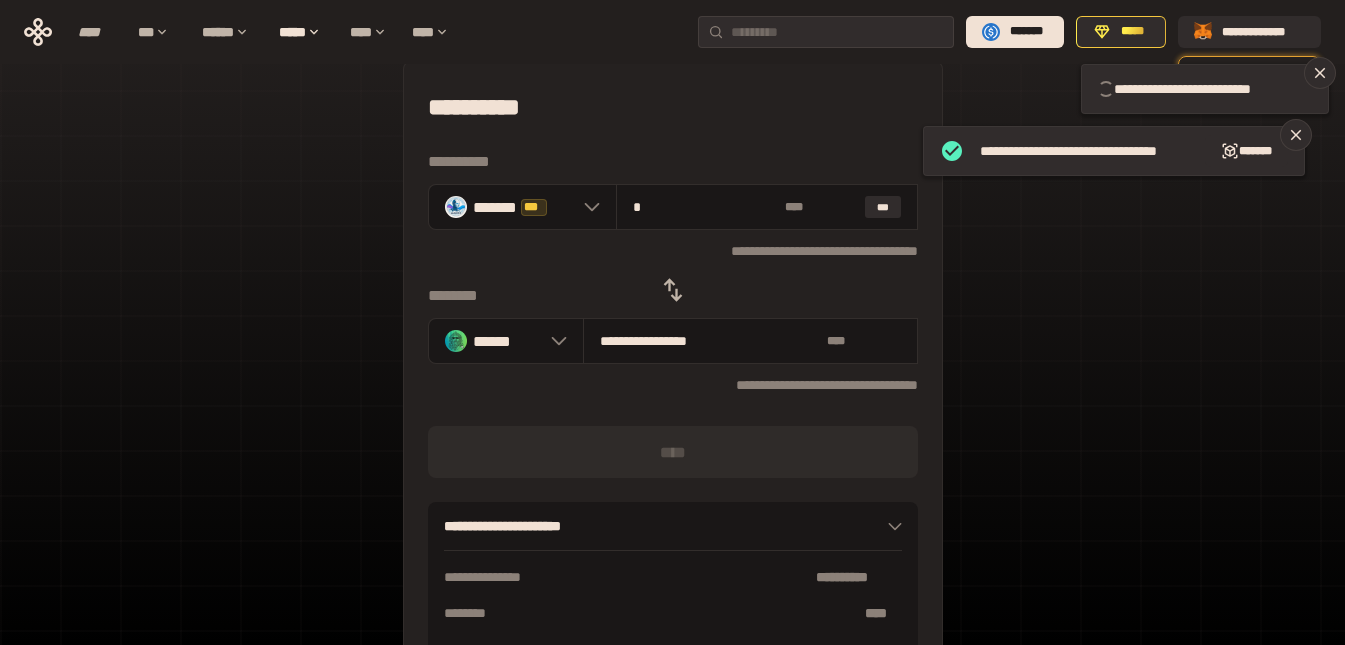 type 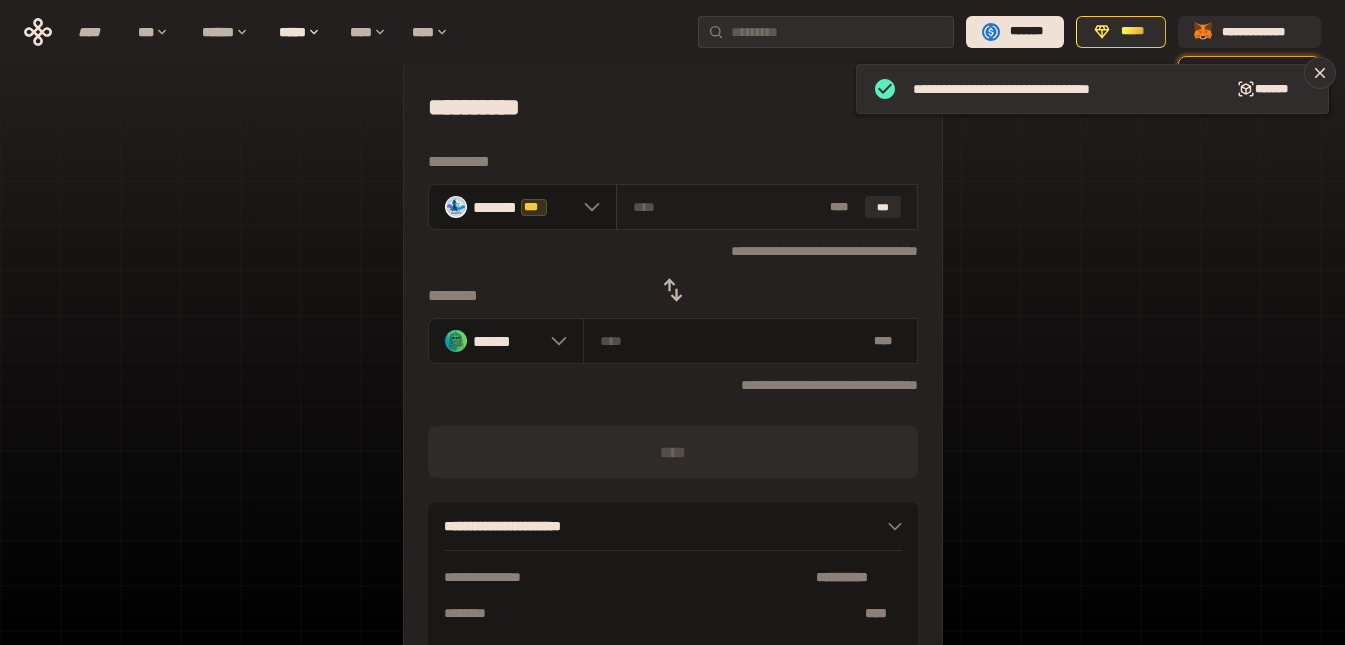 click at bounding box center [727, 207] 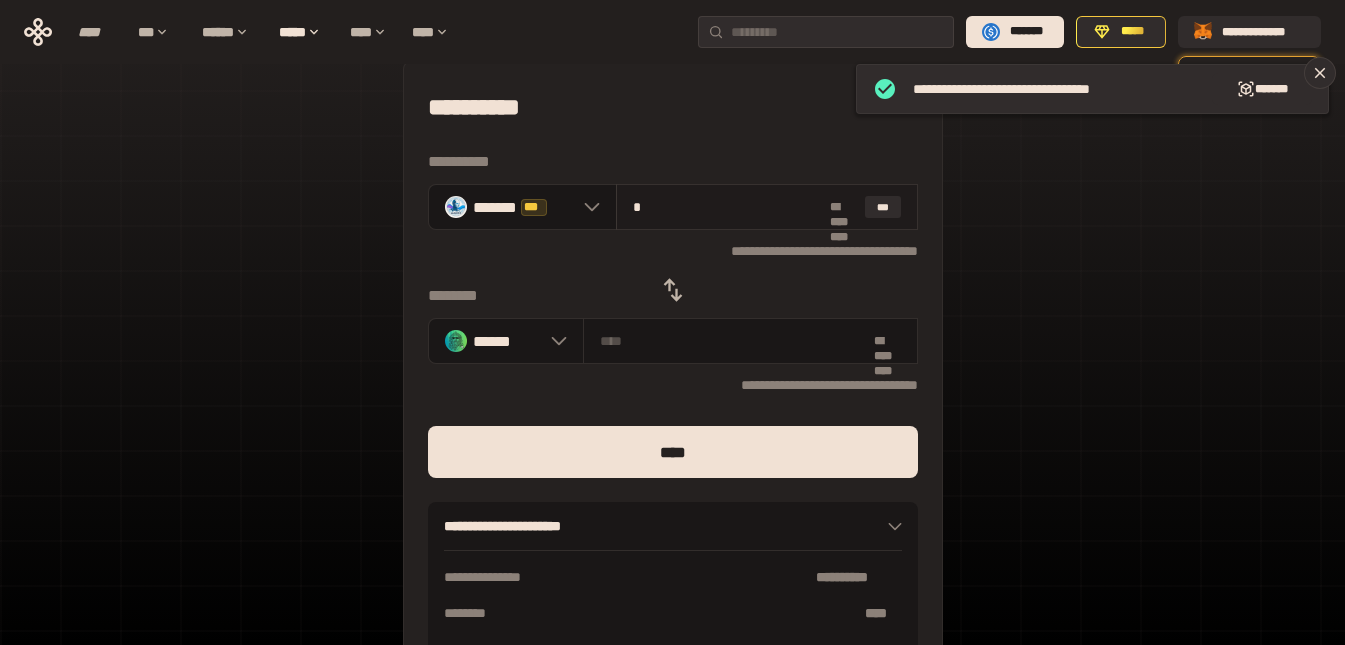 type on "**********" 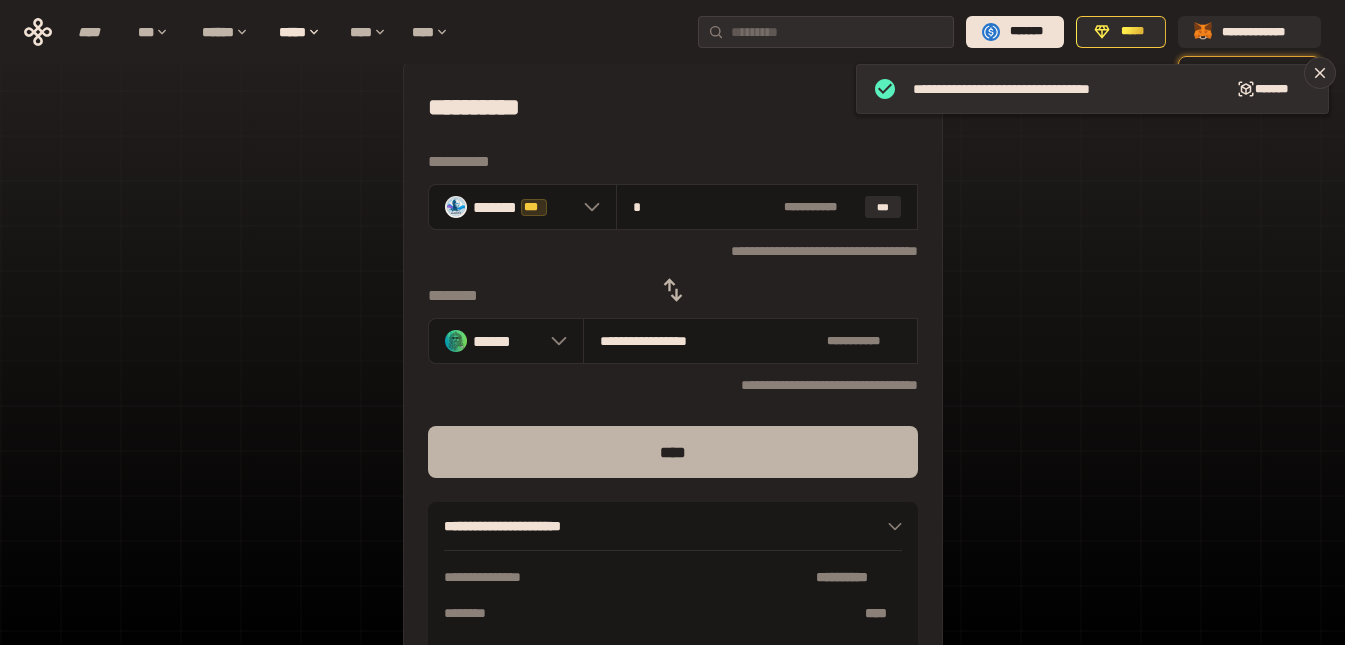type on "*" 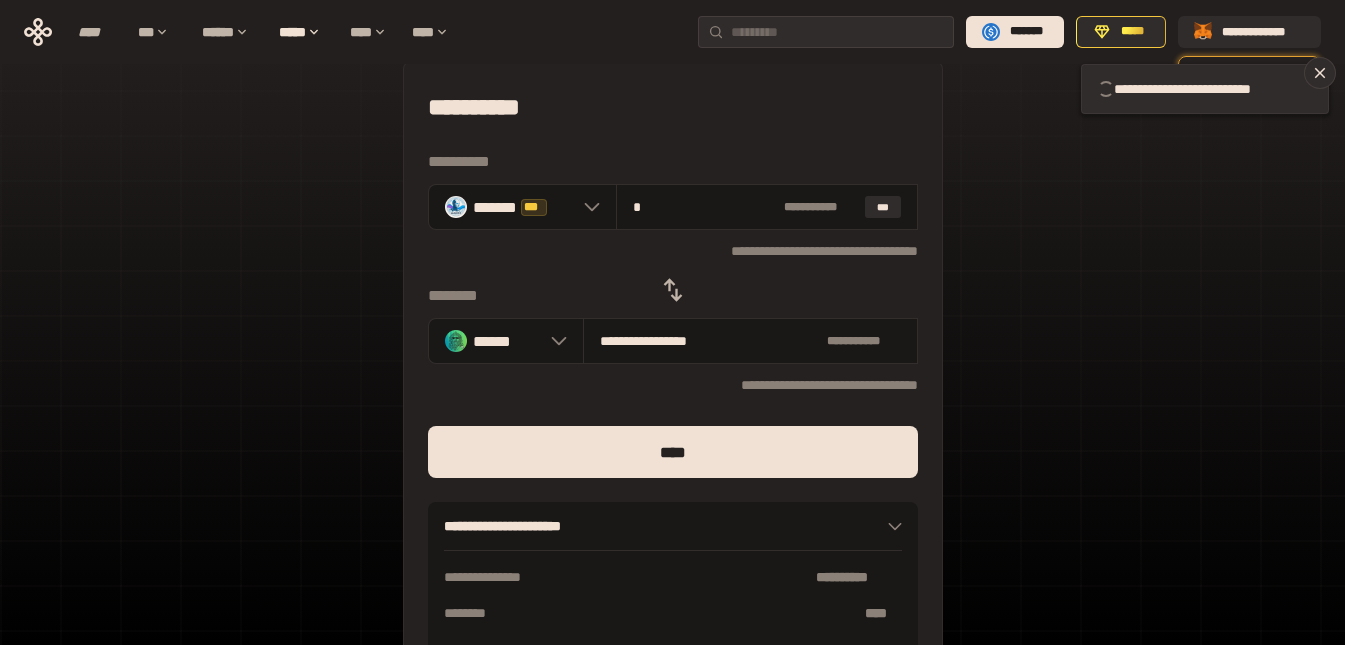 type 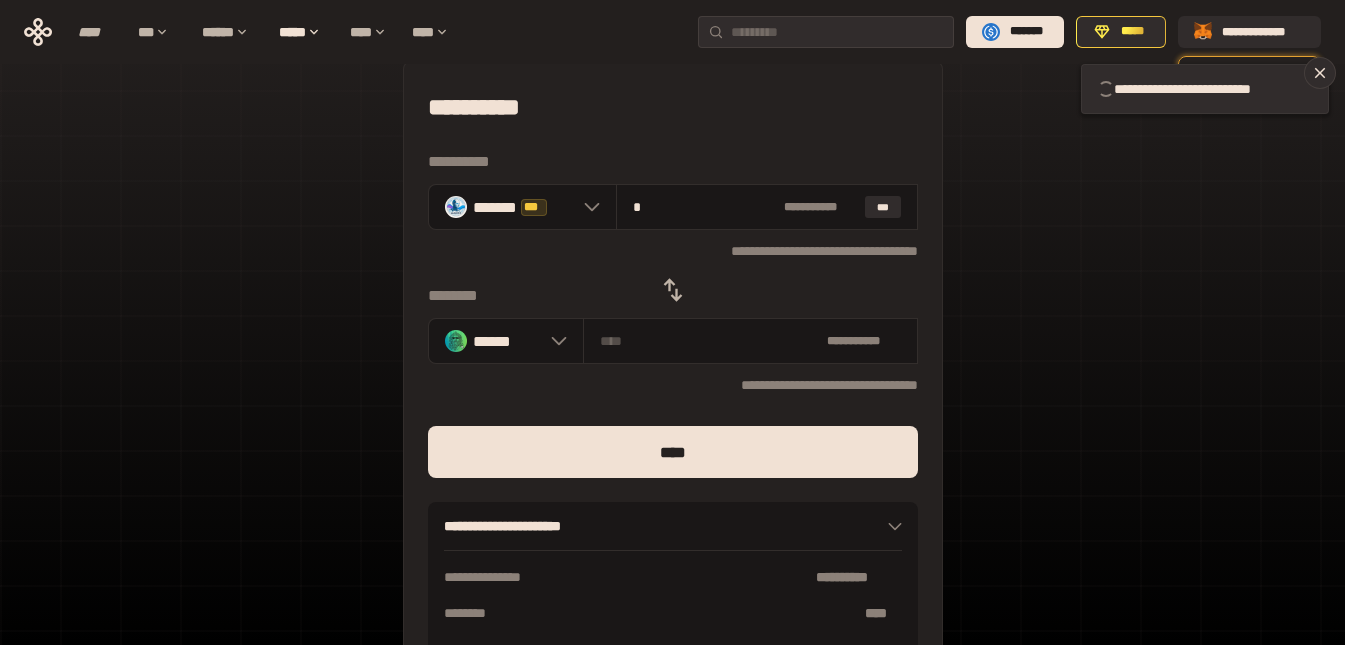 type 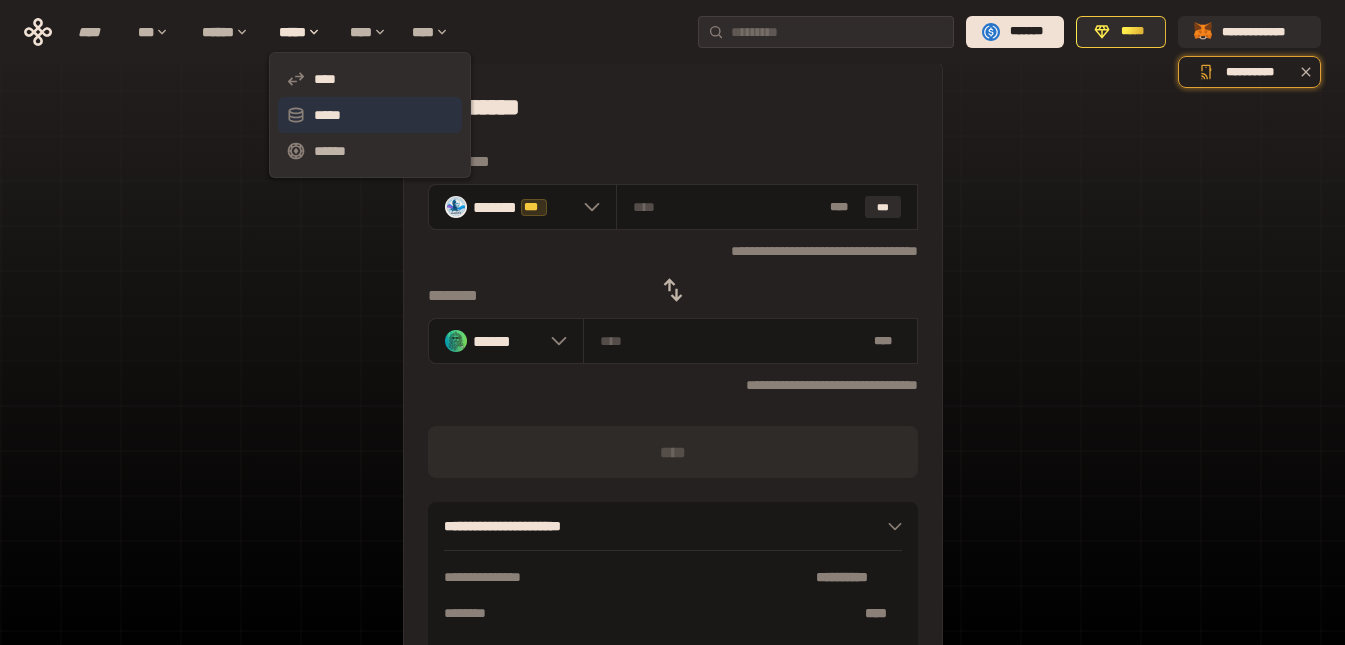 click on "*****" at bounding box center (370, 115) 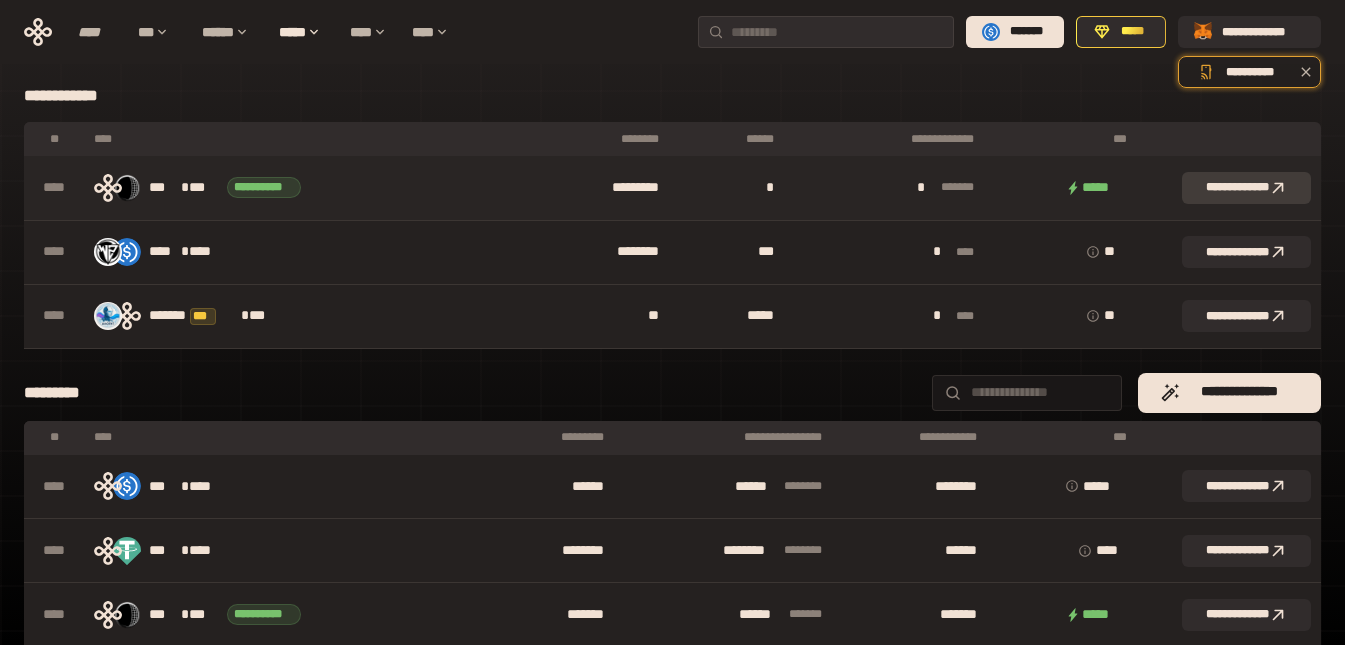 click on "**********" at bounding box center [1246, 188] 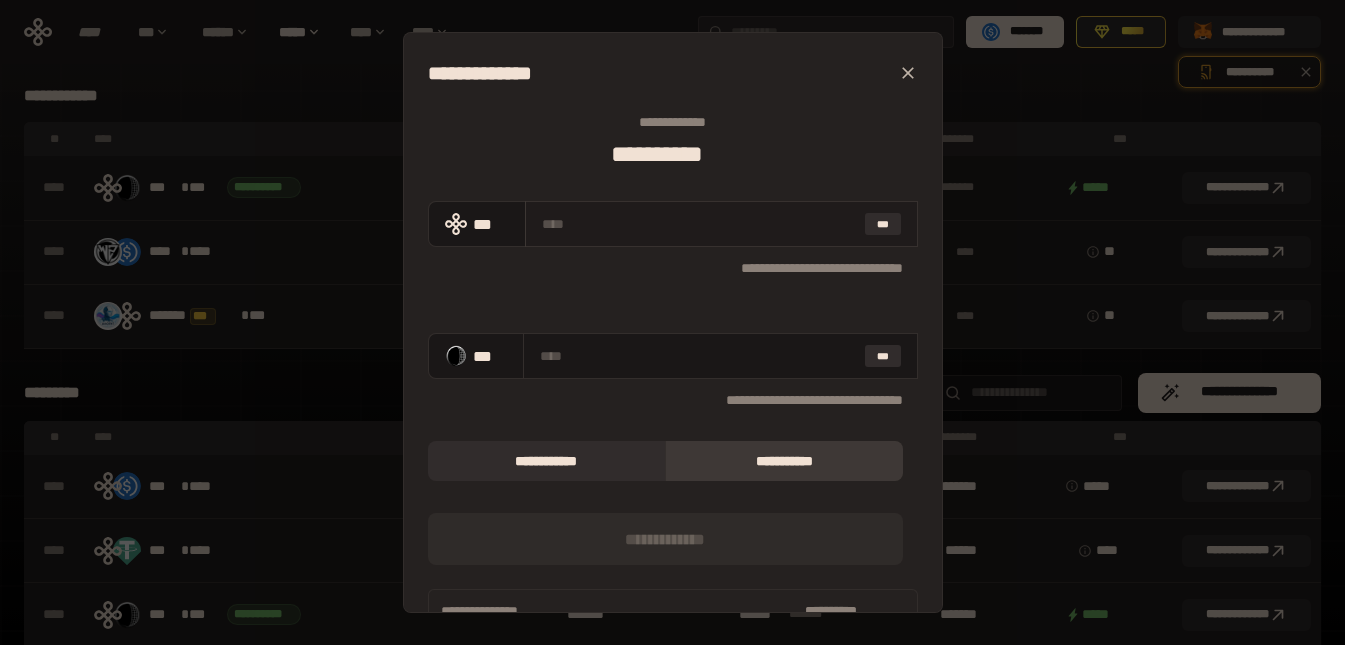 click at bounding box center [699, 224] 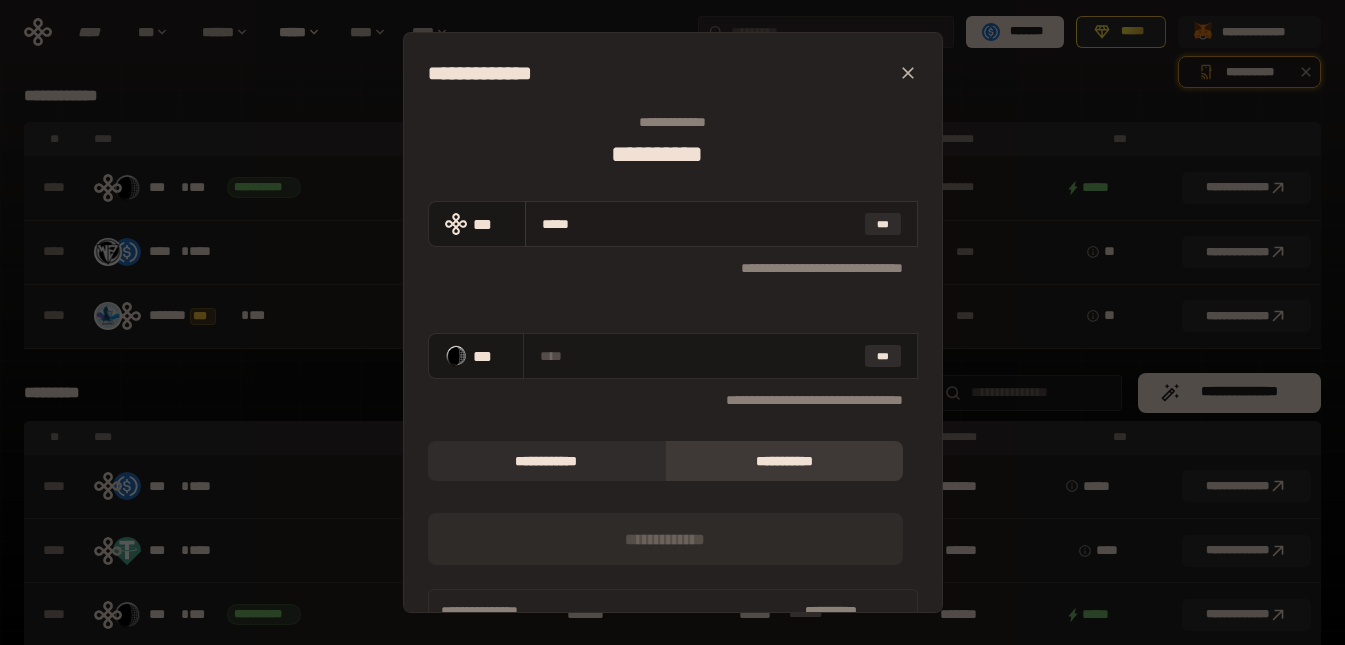 type on "**********" 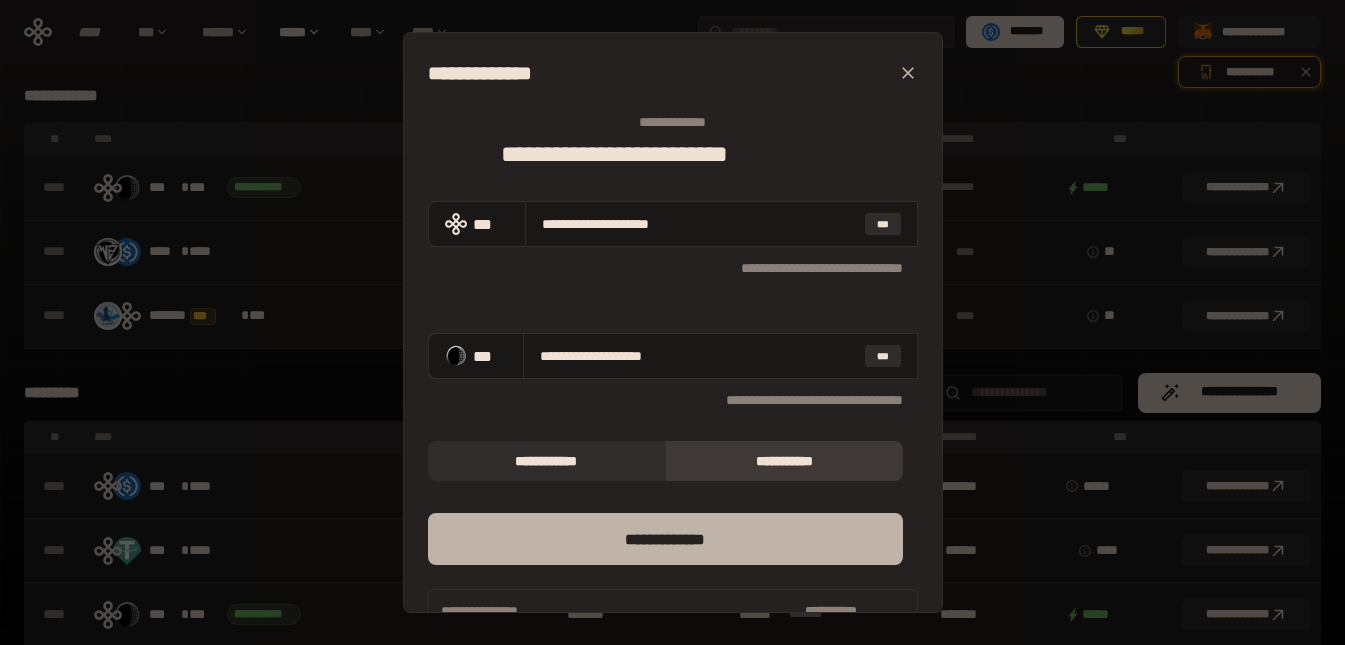 type on "**********" 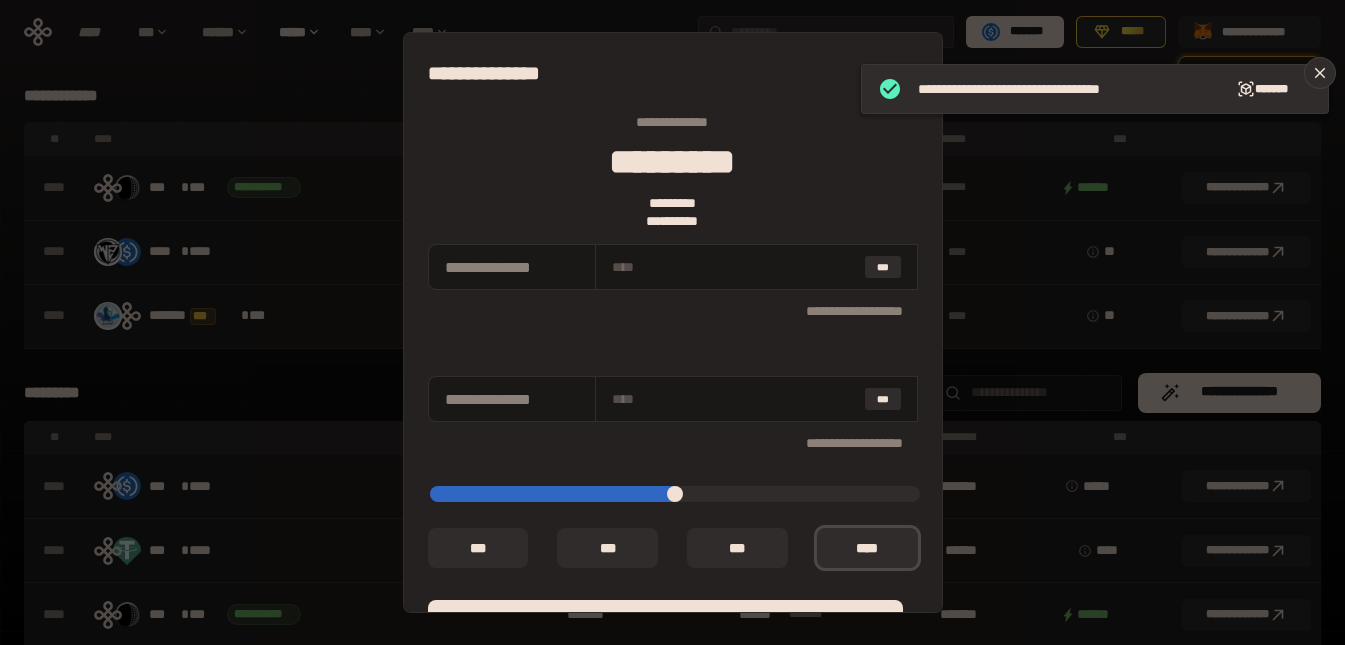 type on "[POSTAL CODE]" 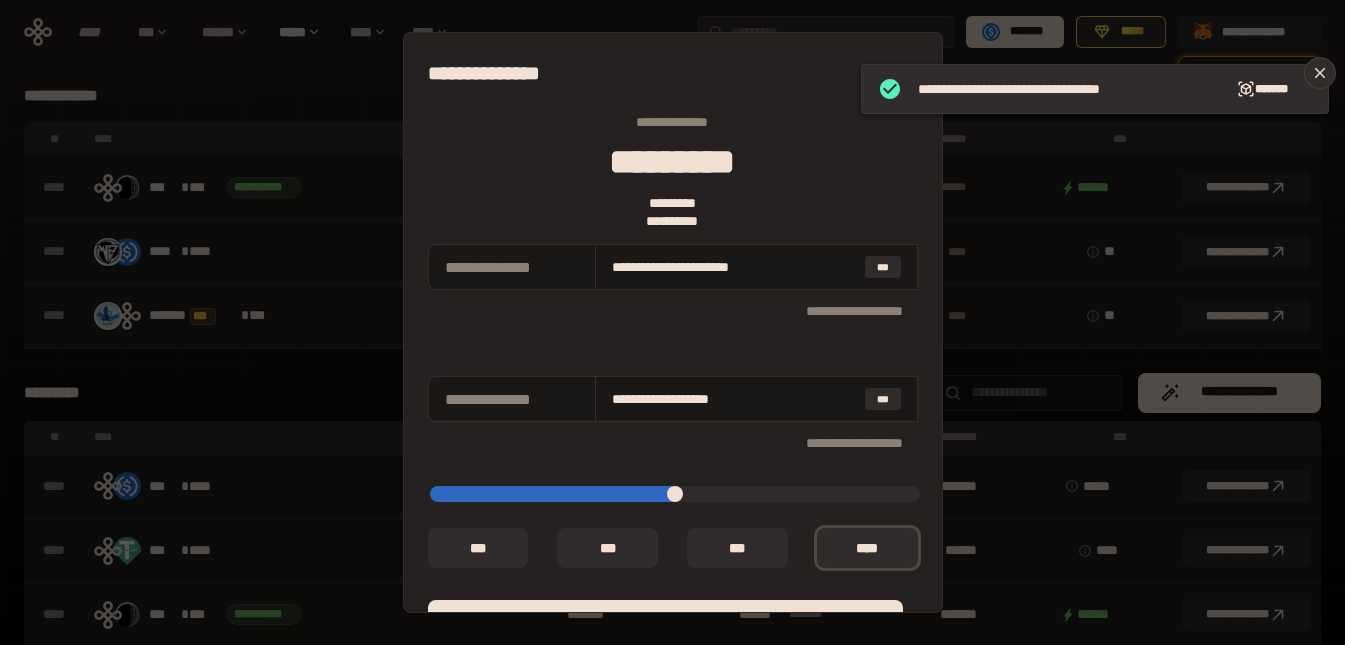 type on "*" 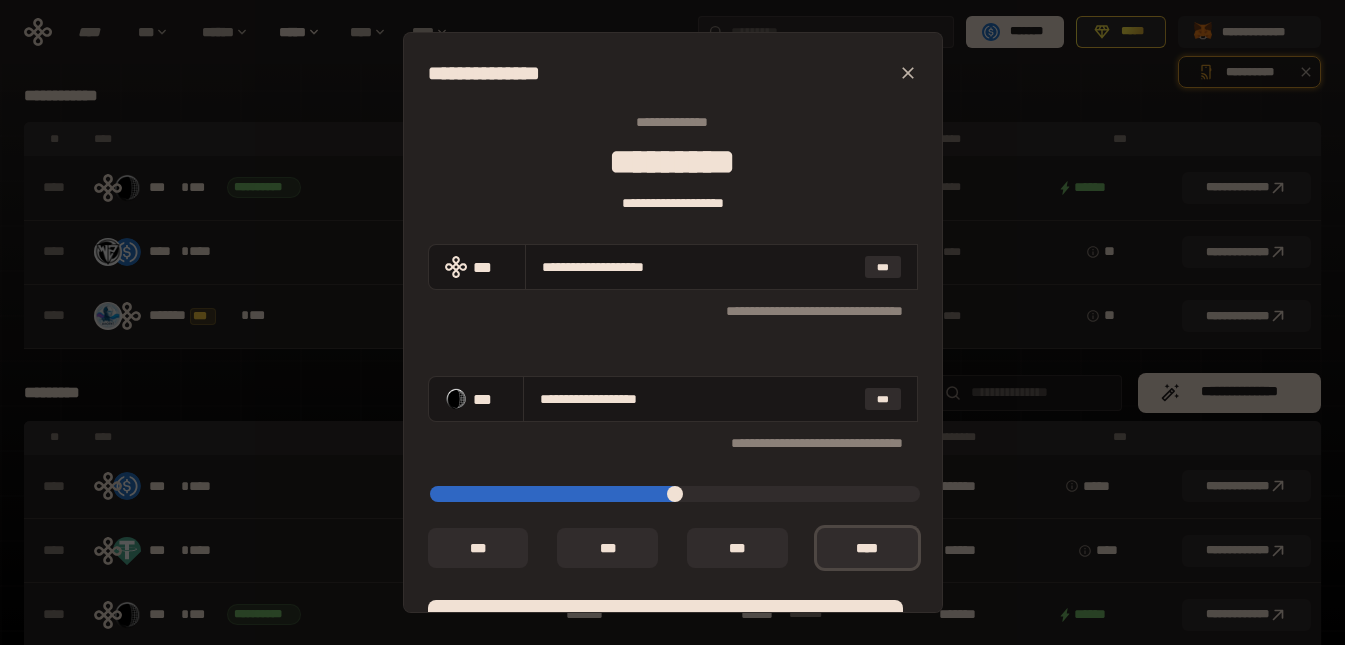 type on "*****" 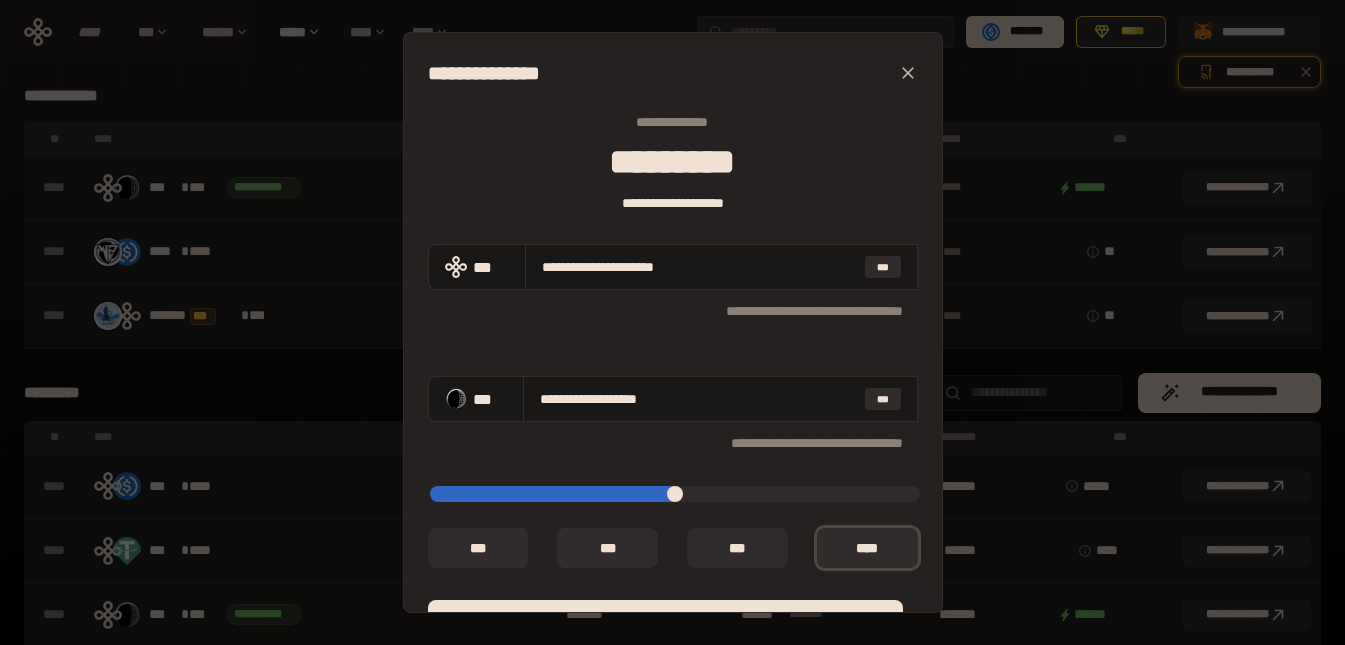 type on "*****" 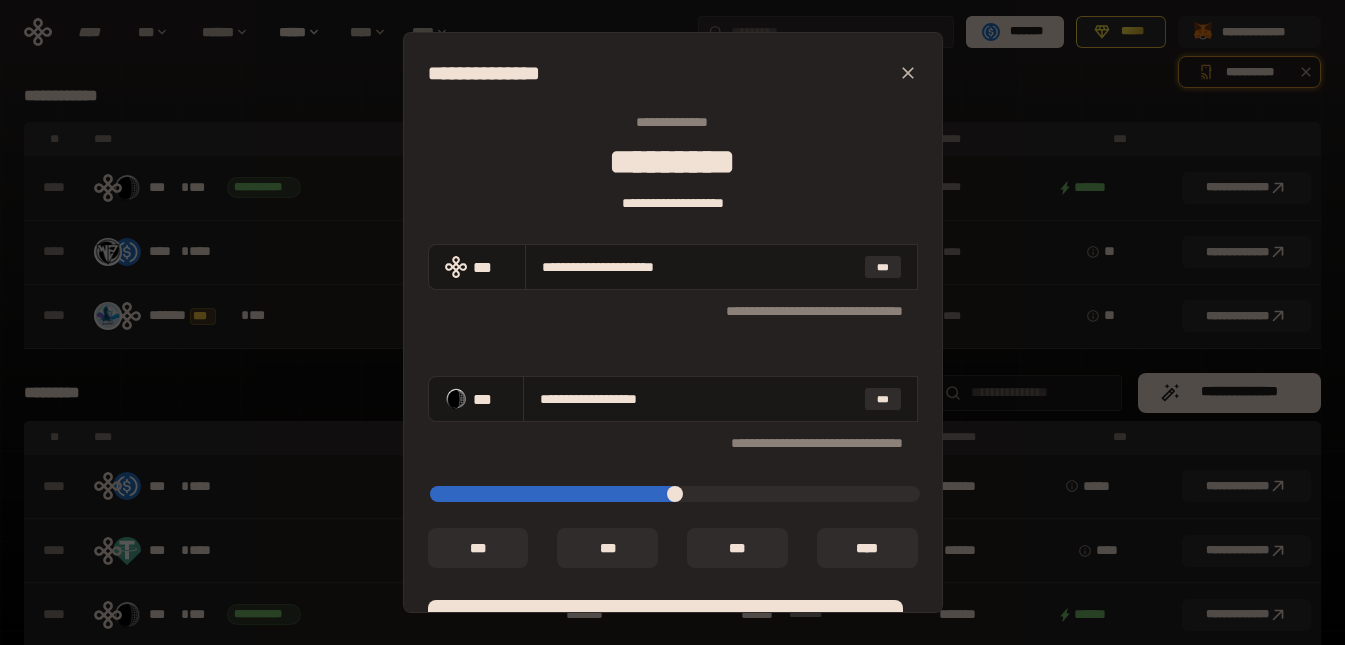 type on "[CITY], [STATE]" 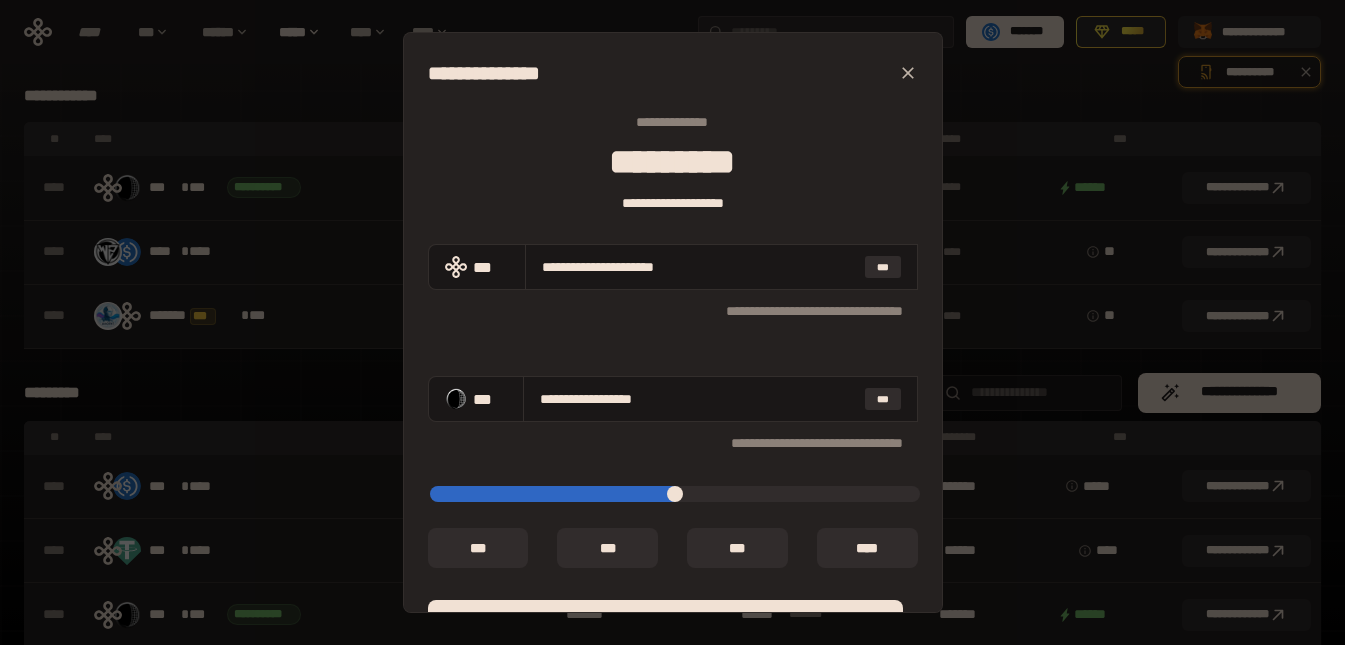 type on "[CITY], [STATE]" 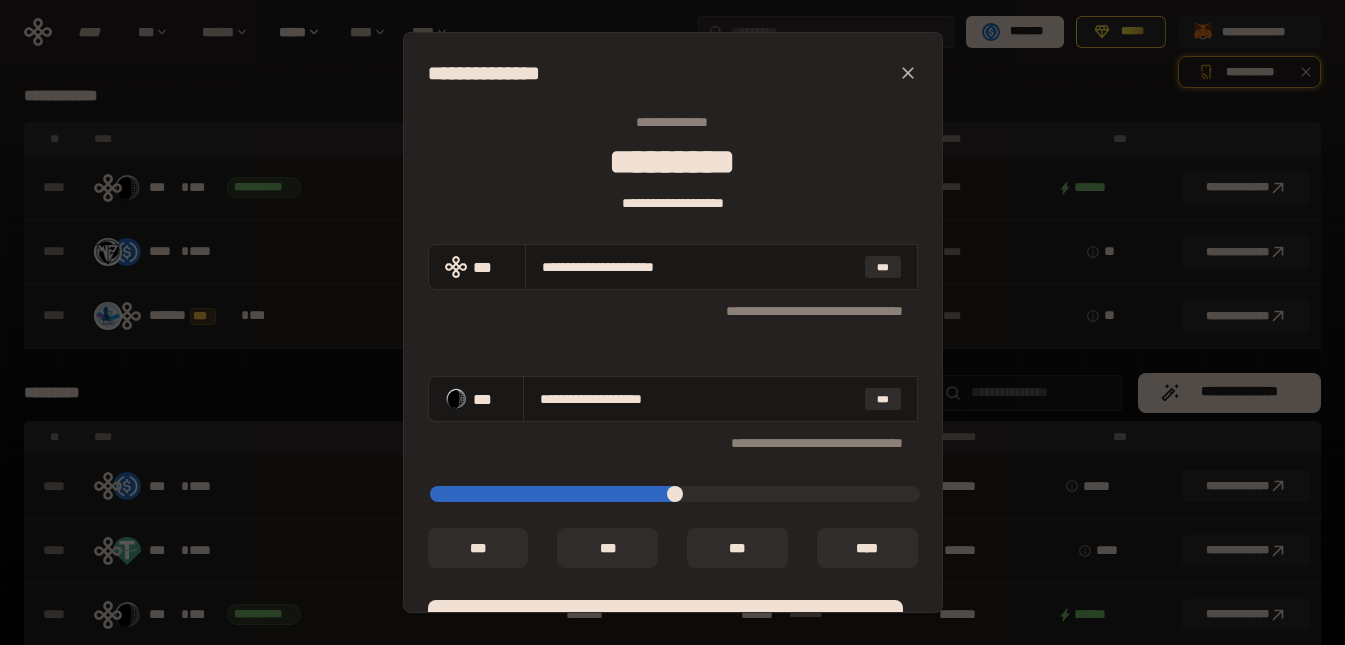 type on "[CITY], [STATE]" 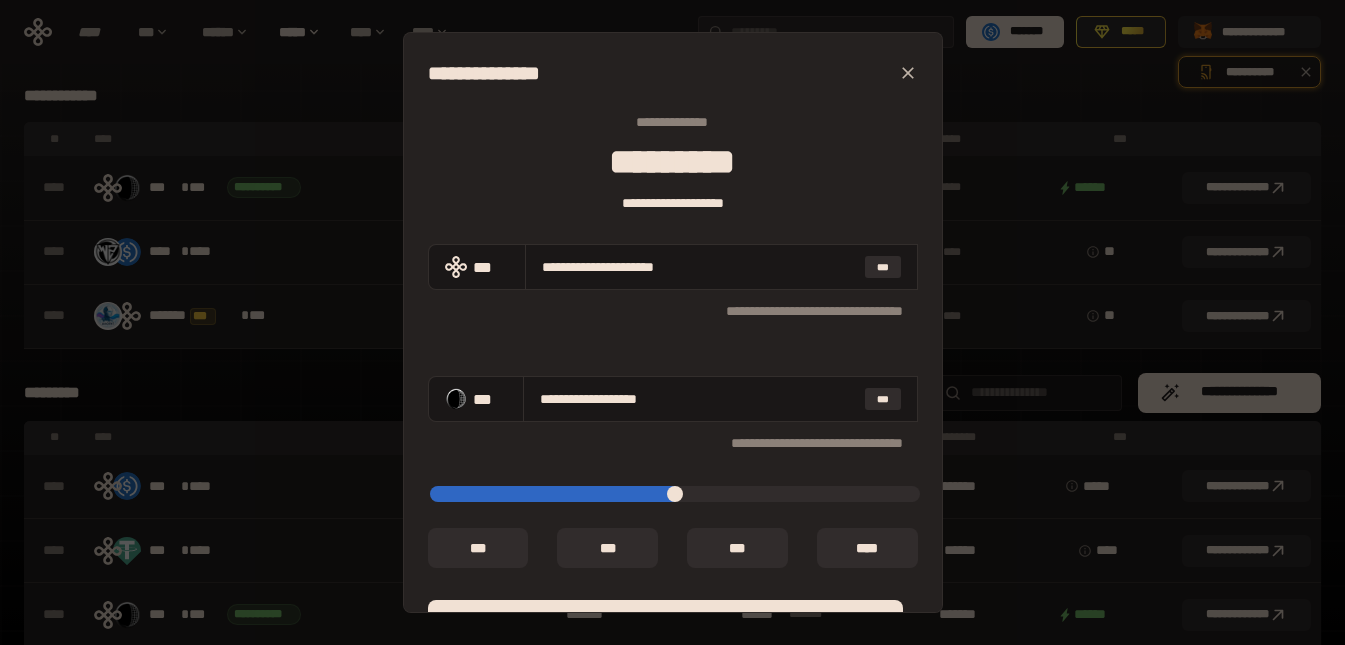 type on "[CITY], [STATE]" 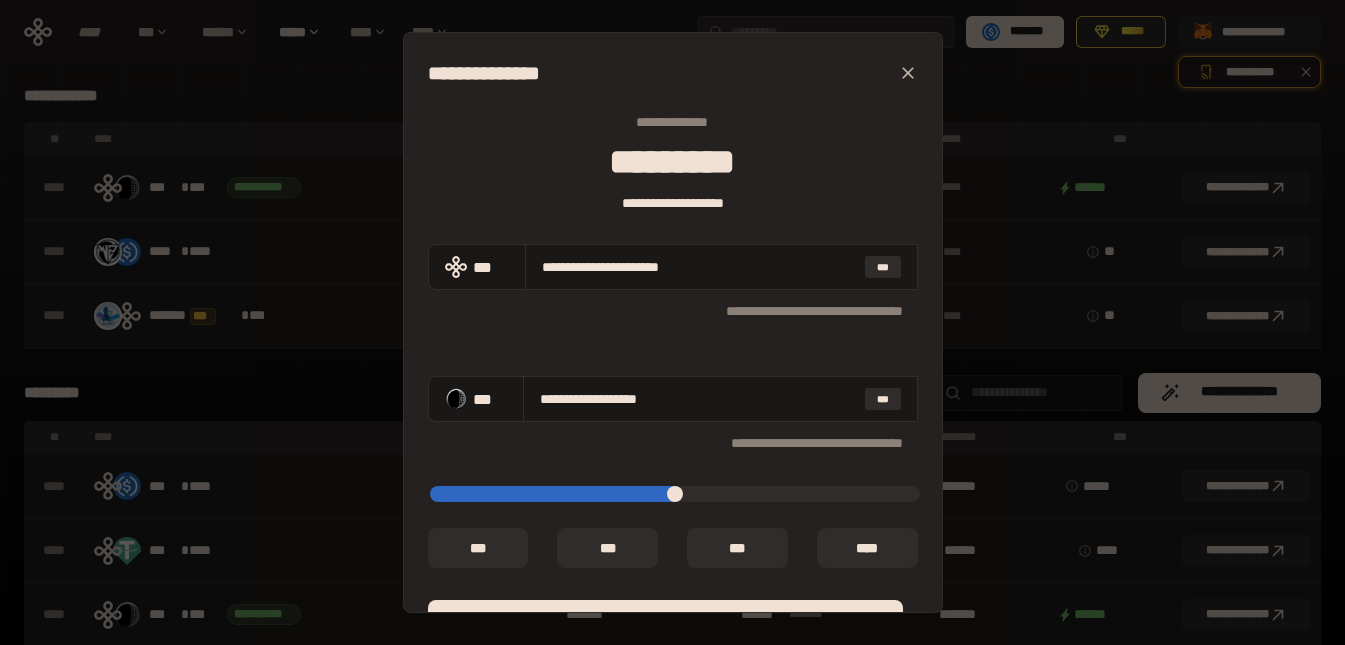 type on "[POSTAL CODE]" 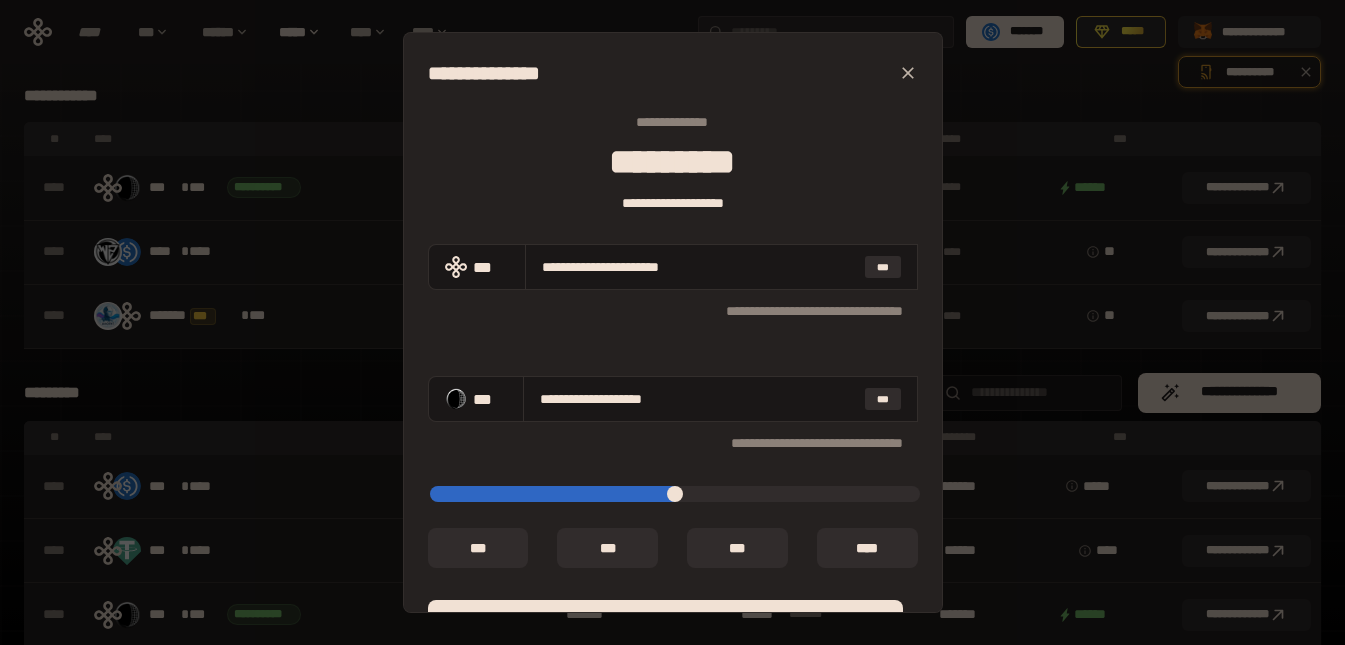 type on "*****" 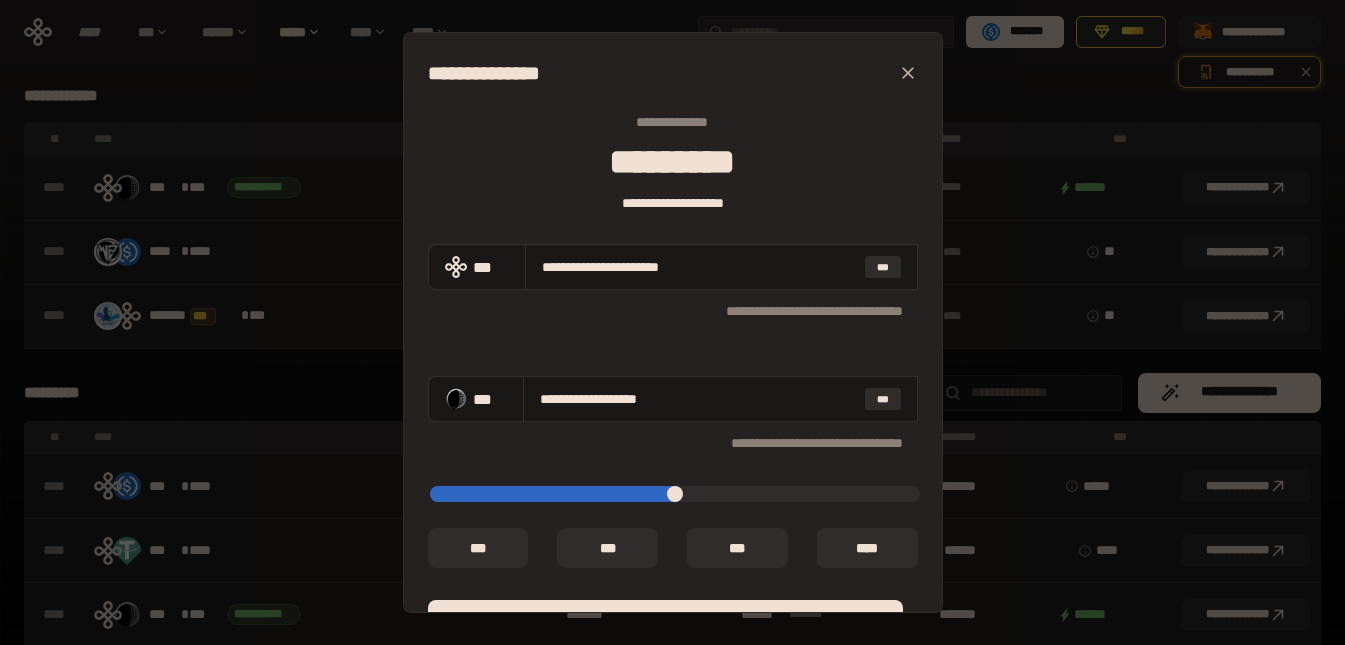 type on "[POSTAL CODE]" 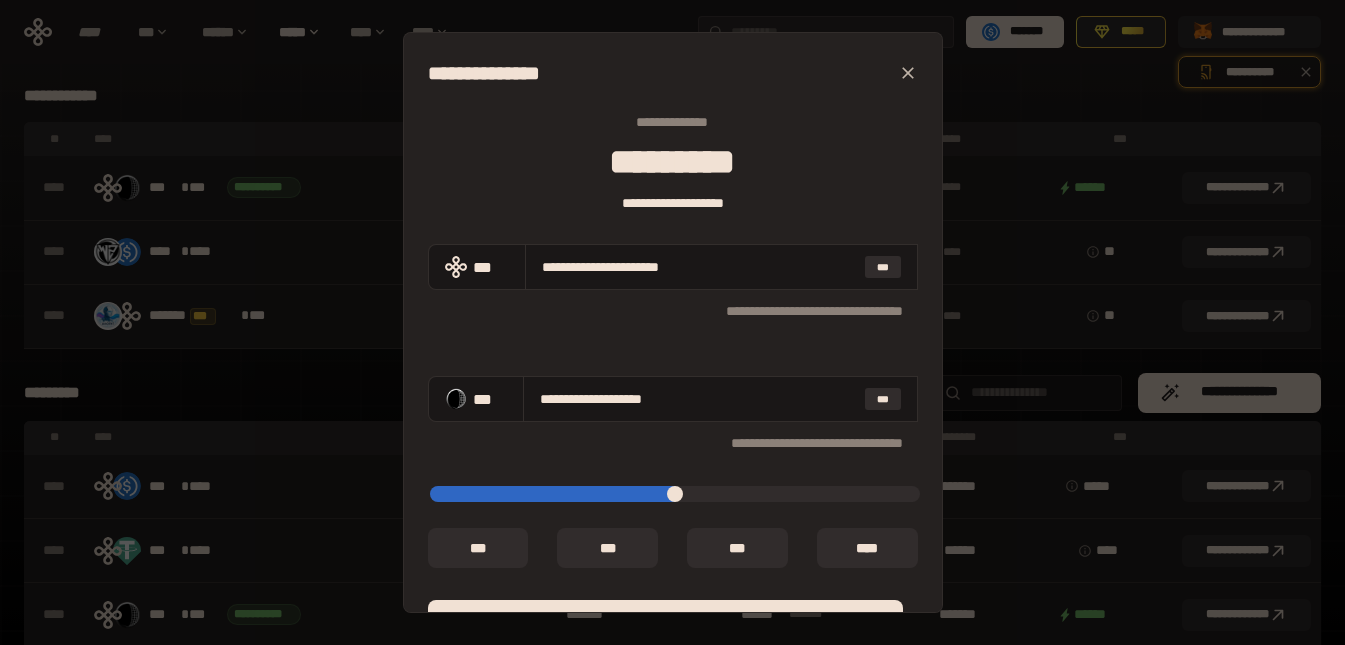 type on "[POSTAL CODE]" 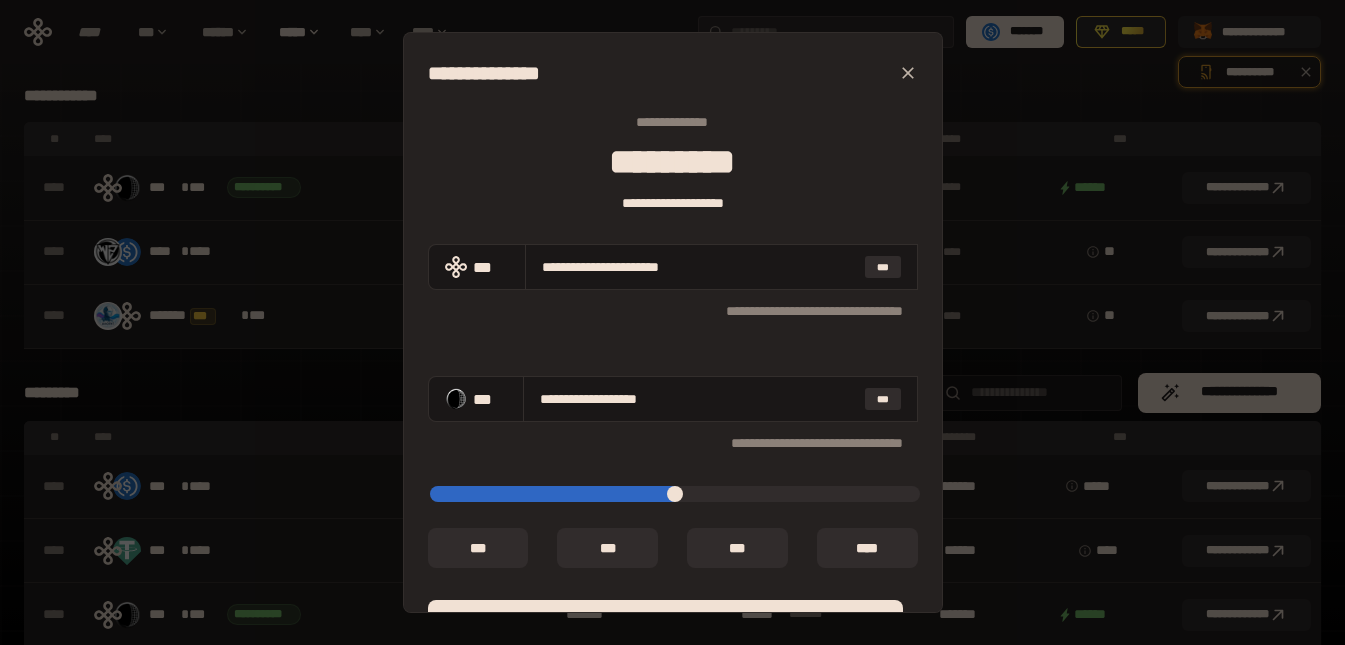 type on "[POSTAL CODE]" 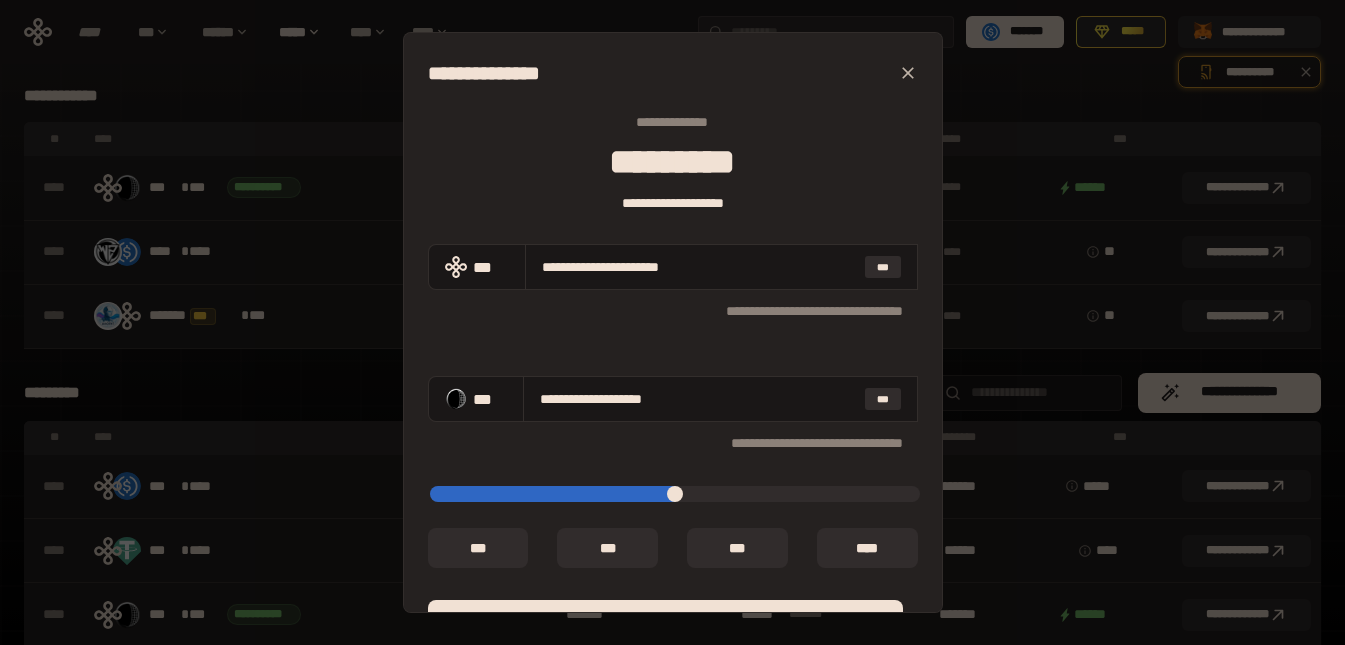 type on "[POSTAL CODE]" 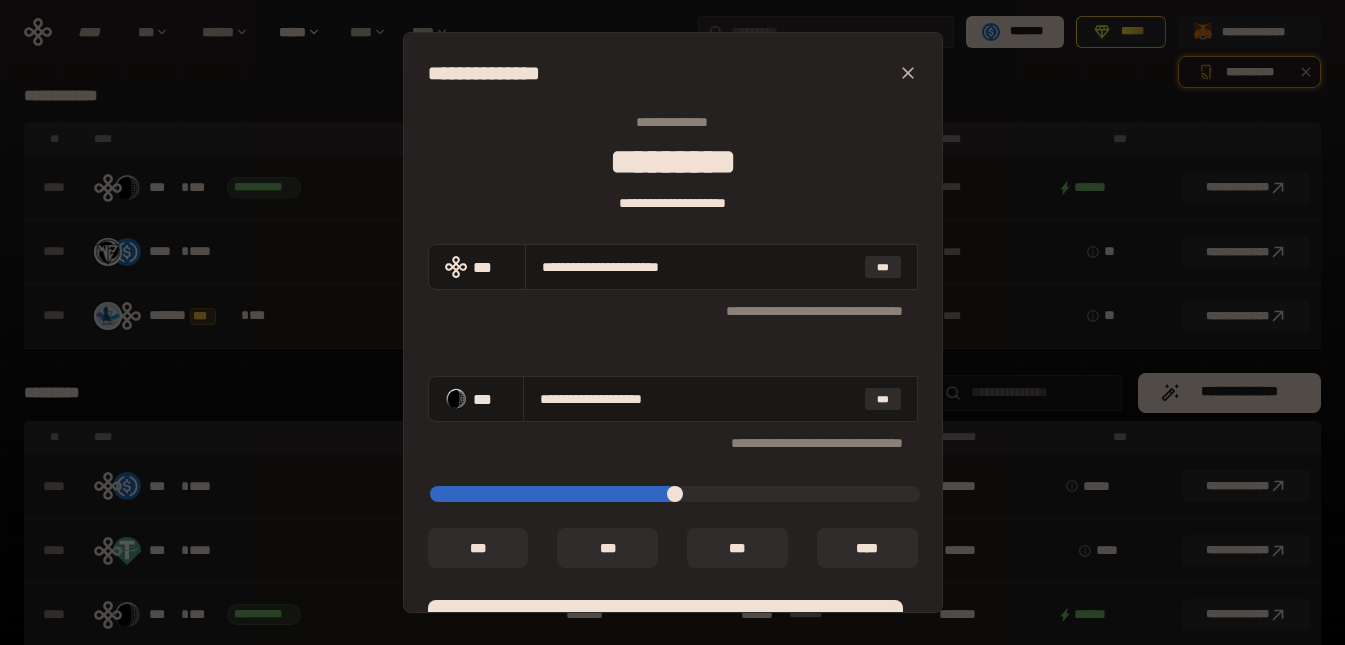 type on "[CITY], [STATE]" 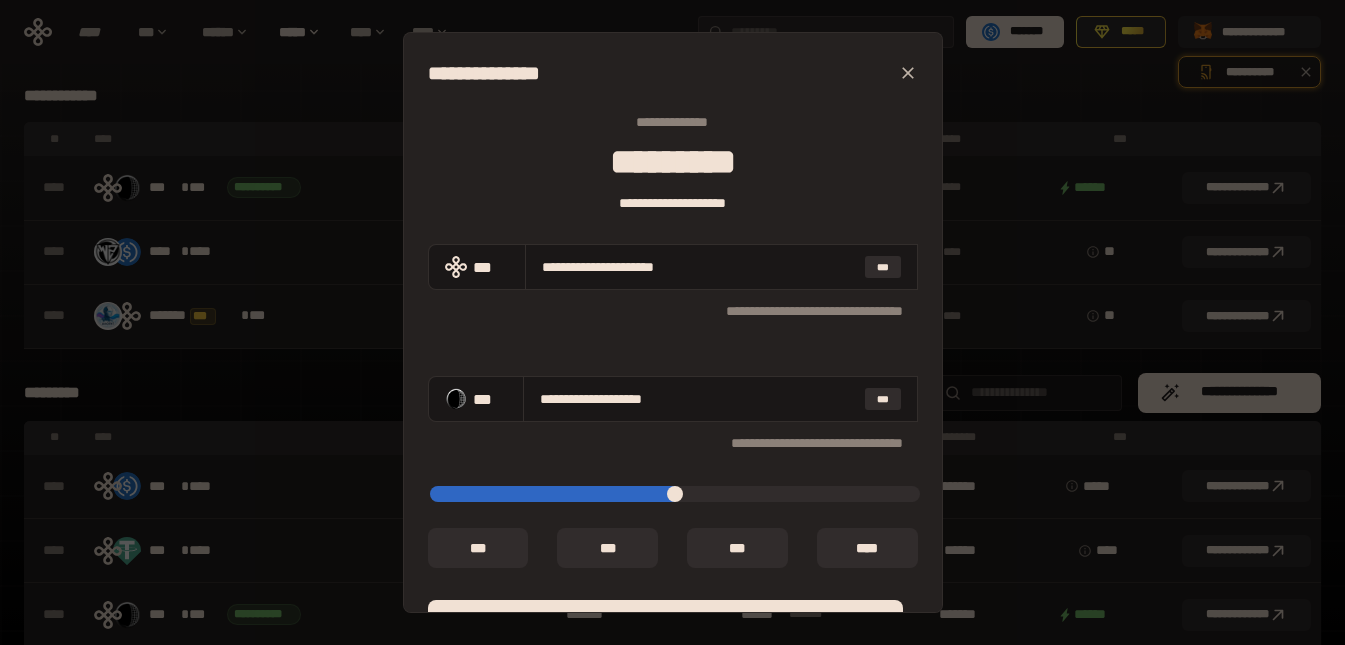 type on "**********" 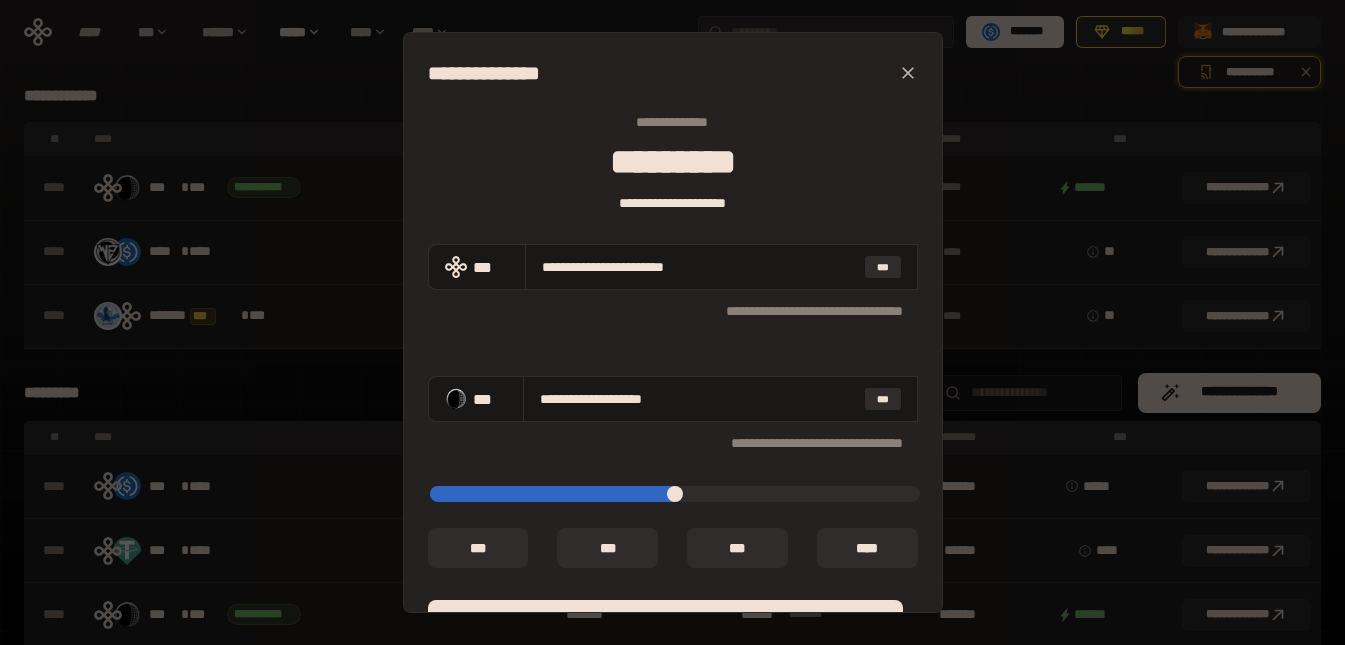 type on "*****" 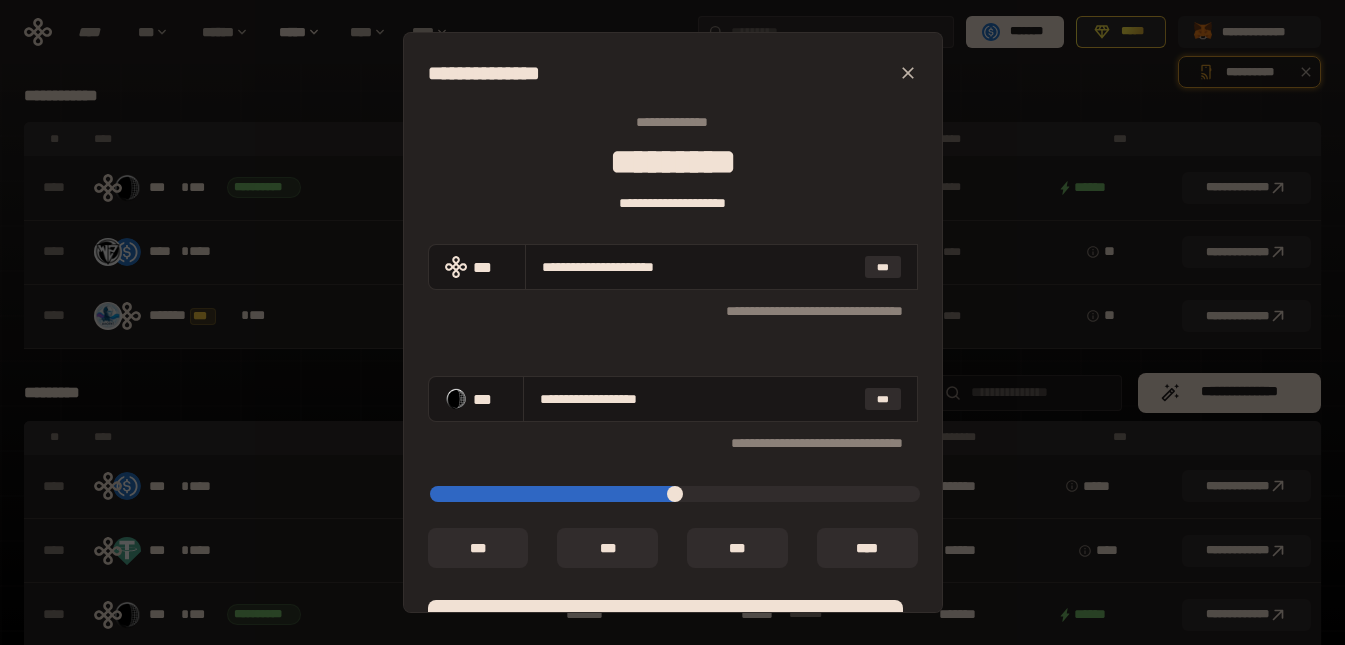 type on "*****" 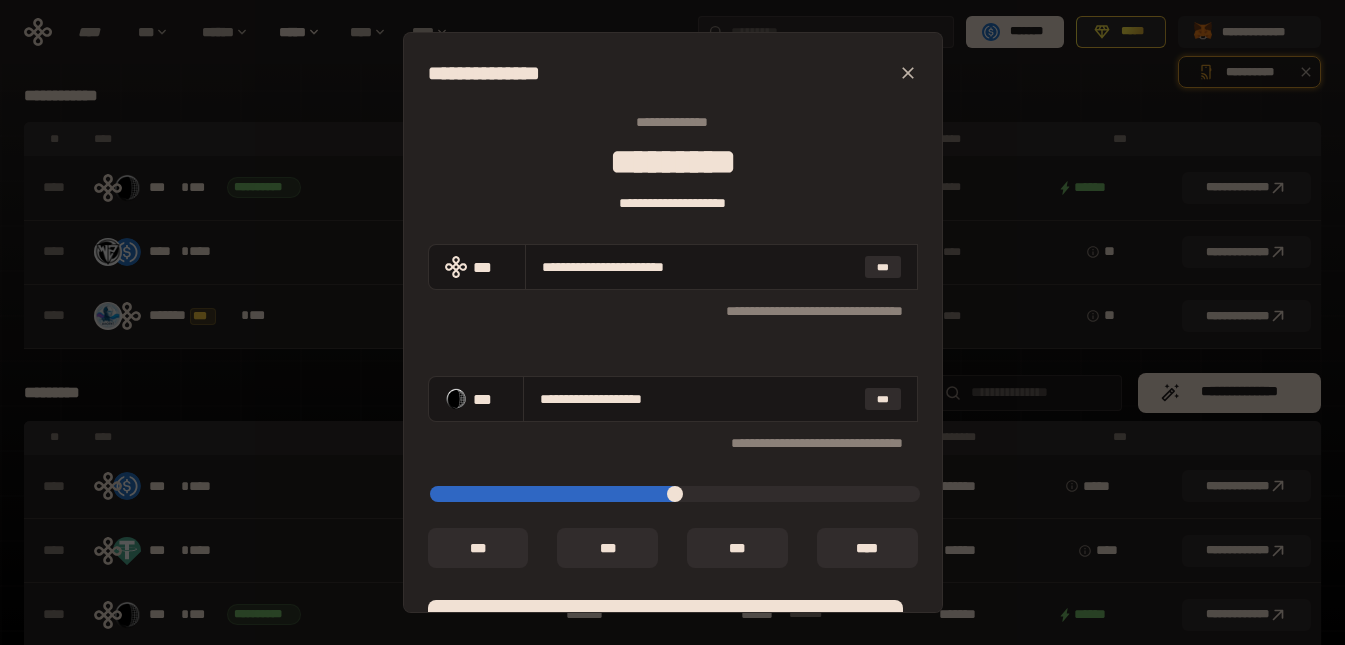 drag, startPoint x: 896, startPoint y: 490, endPoint x: 448, endPoint y: 523, distance: 449.21375 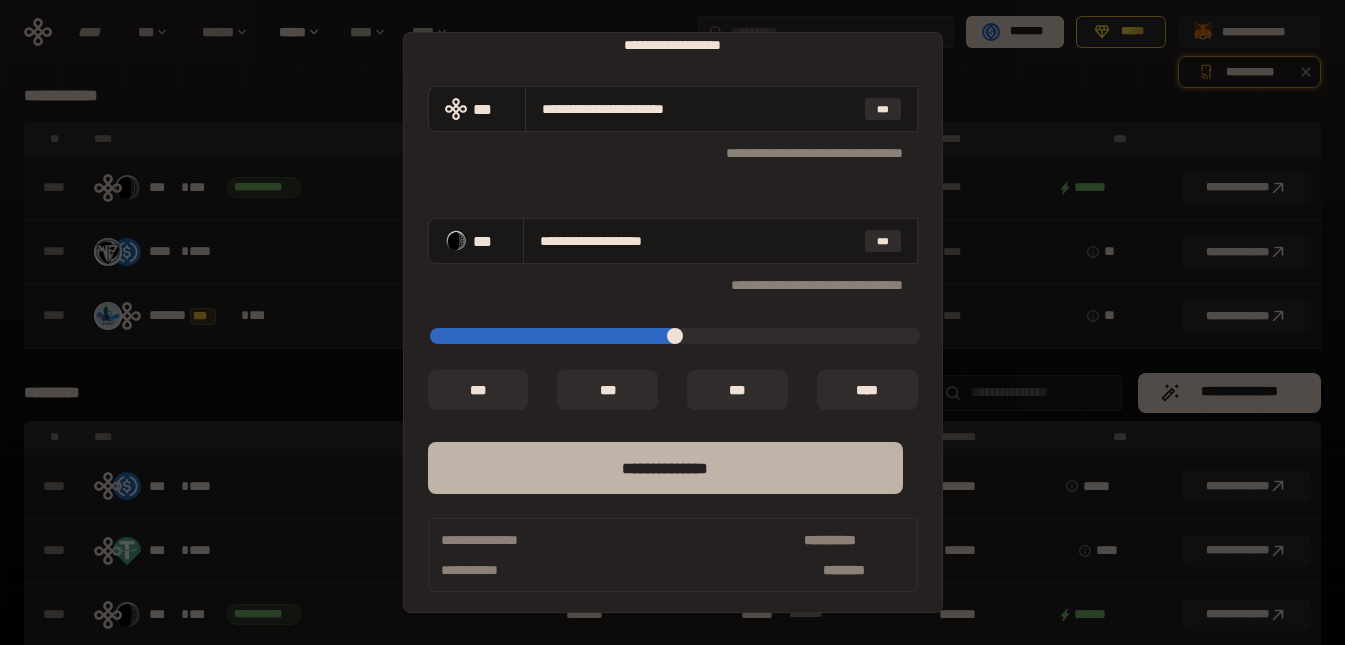 scroll, scrollTop: 162, scrollLeft: 0, axis: vertical 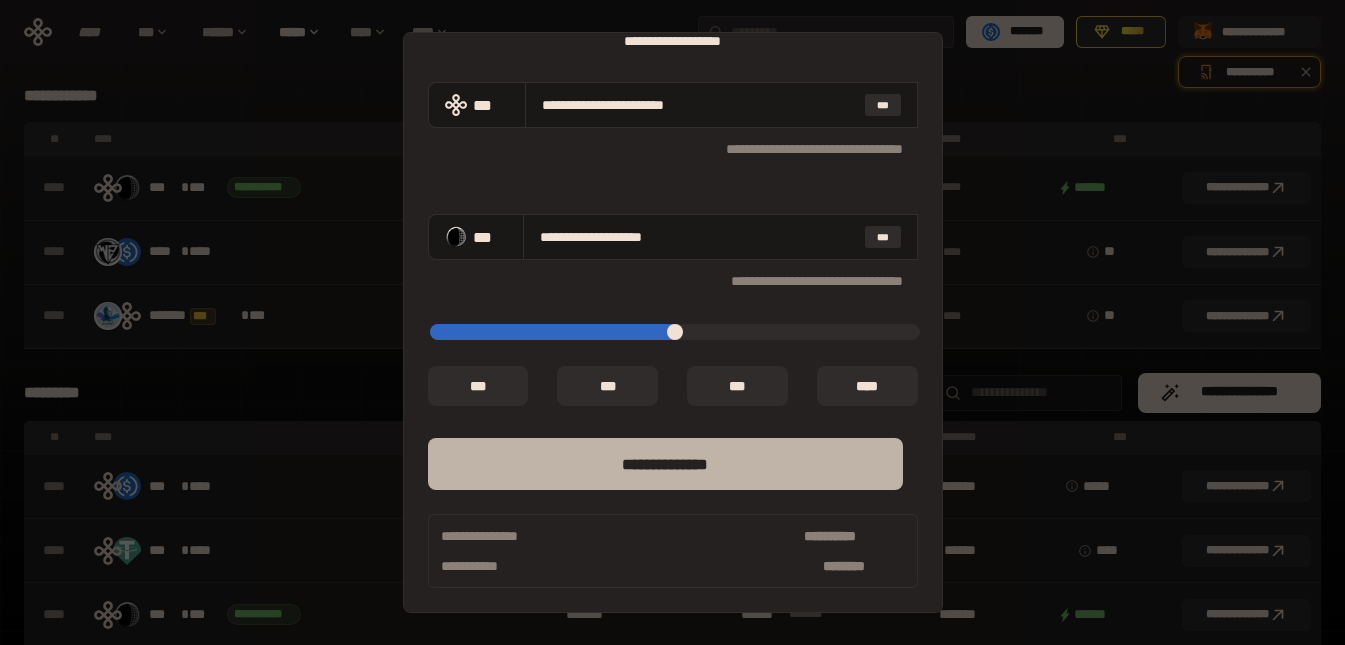 click on "**** *********" at bounding box center [665, 464] 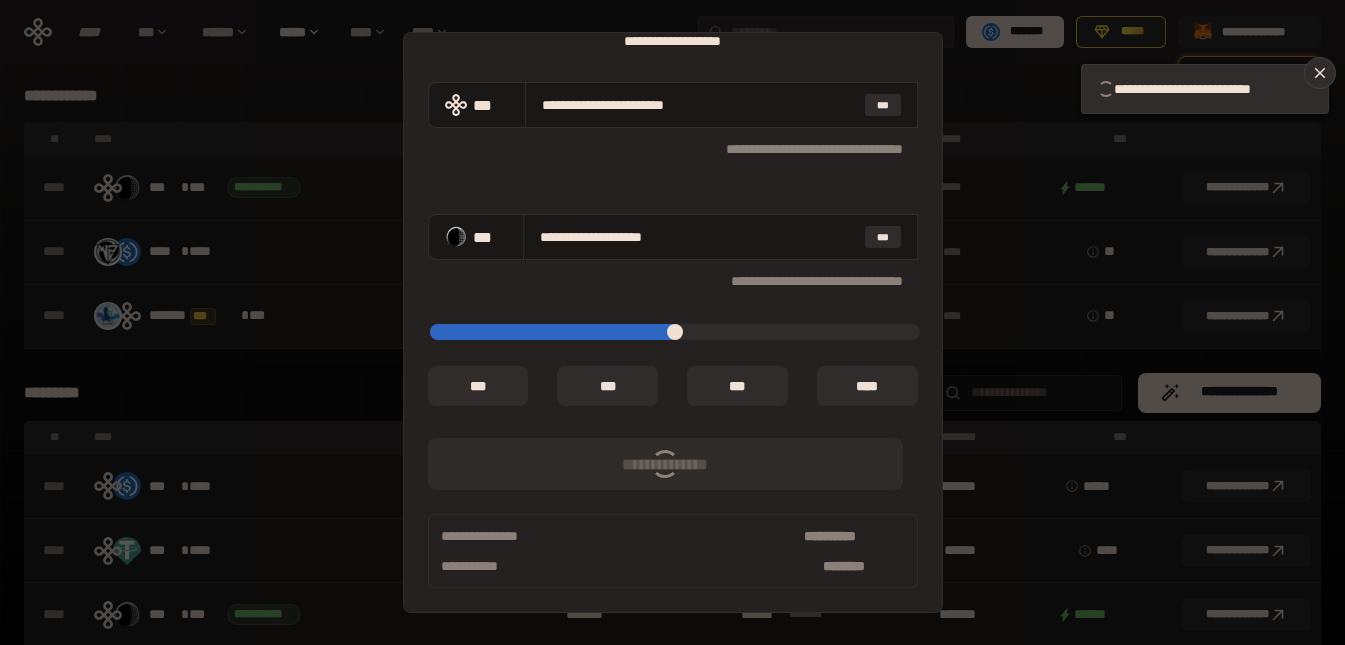 type on "*****" 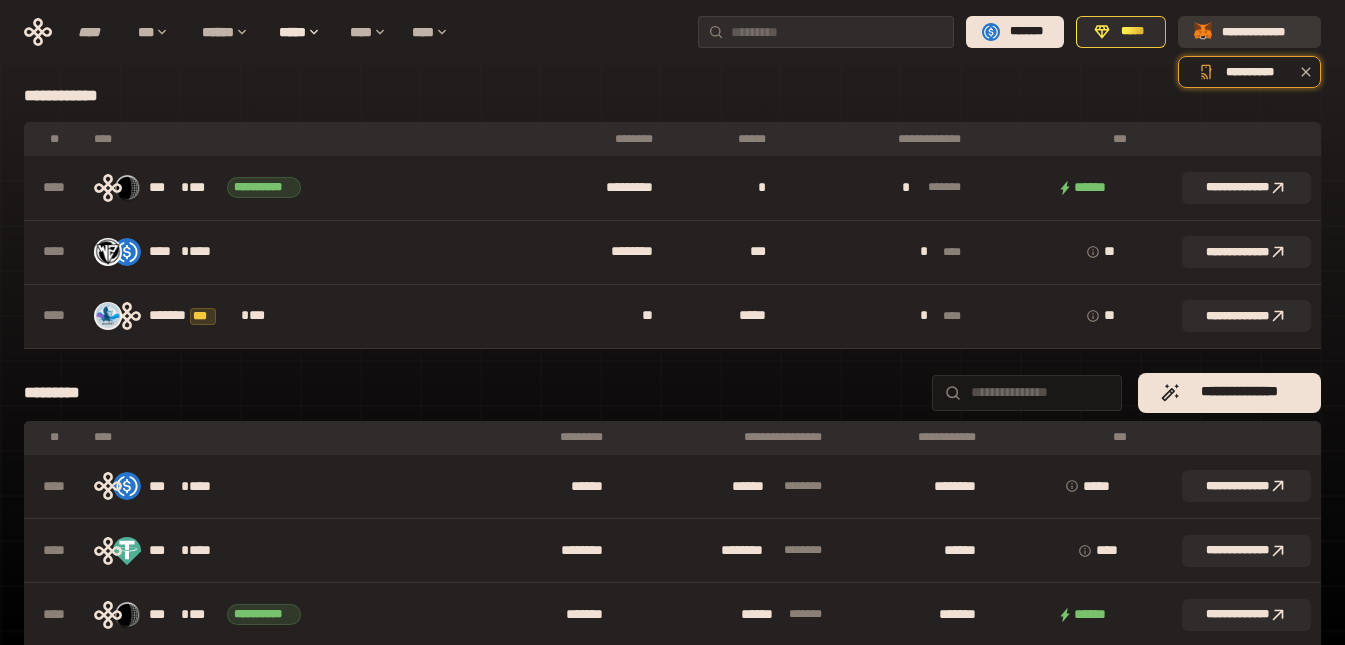 click on "**********" at bounding box center [1263, 32] 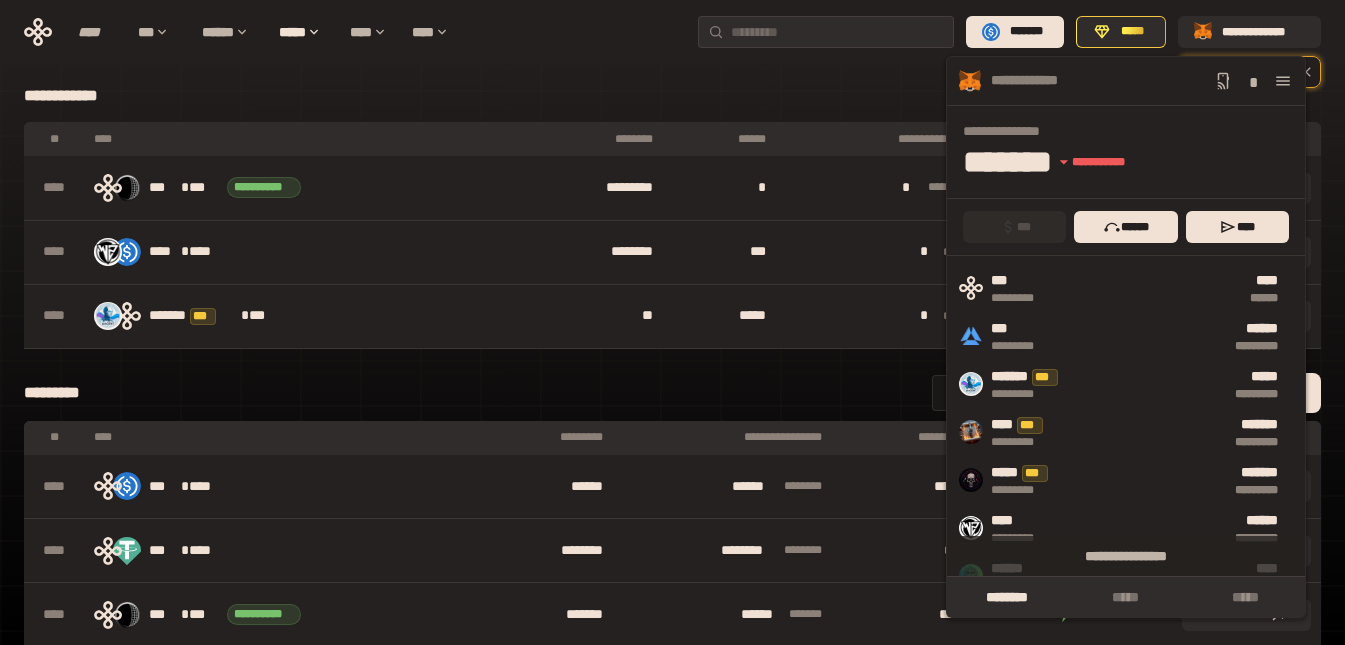 click at bounding box center [1283, 81] 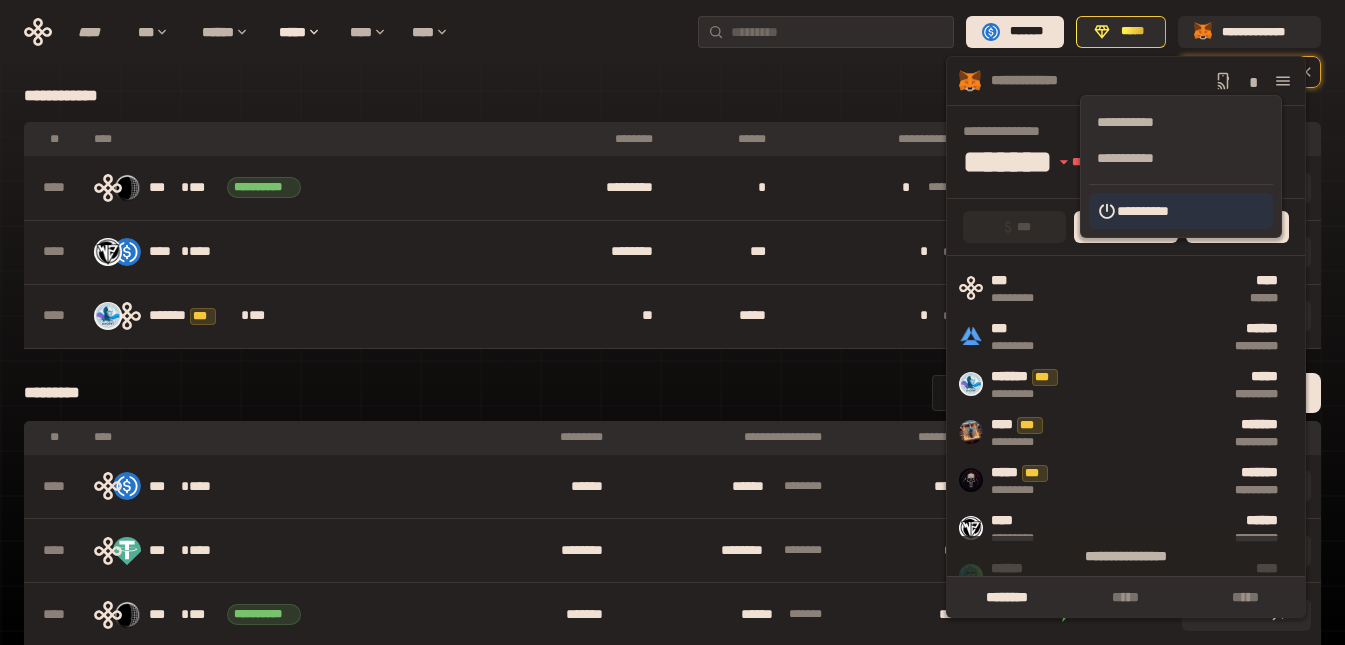 click on "**********" at bounding box center (1181, 211) 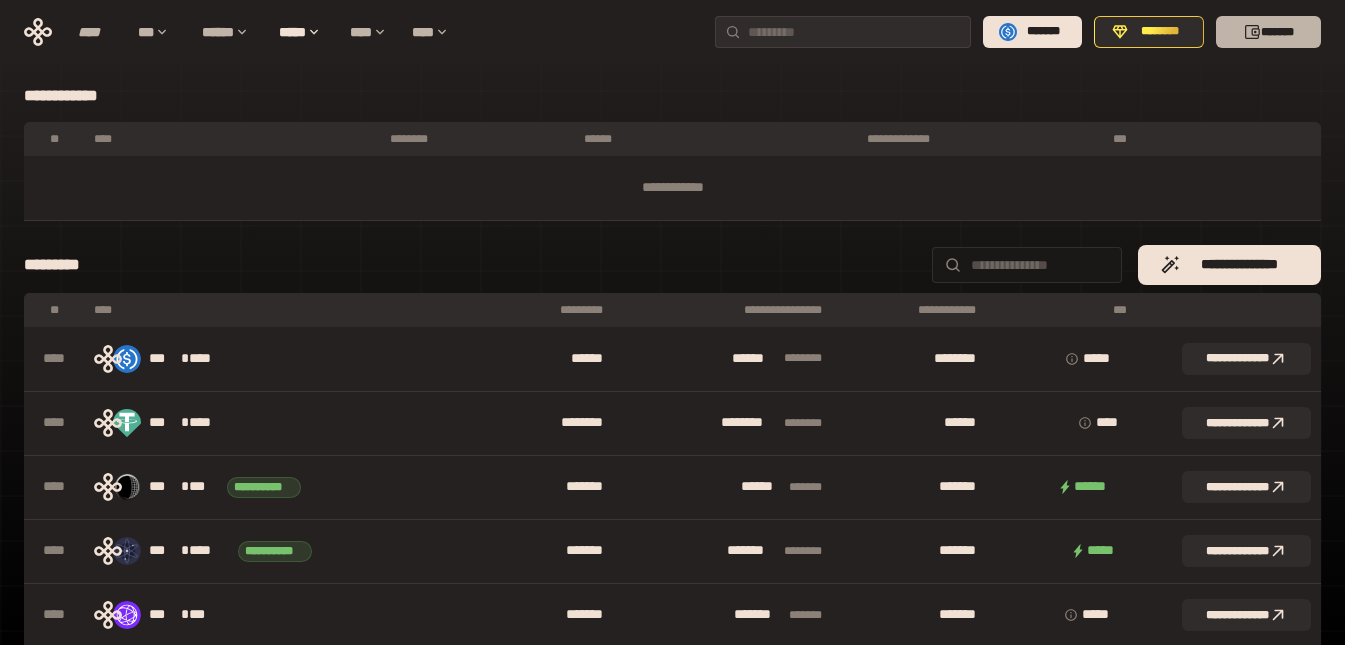 click on "*******" at bounding box center [1268, 32] 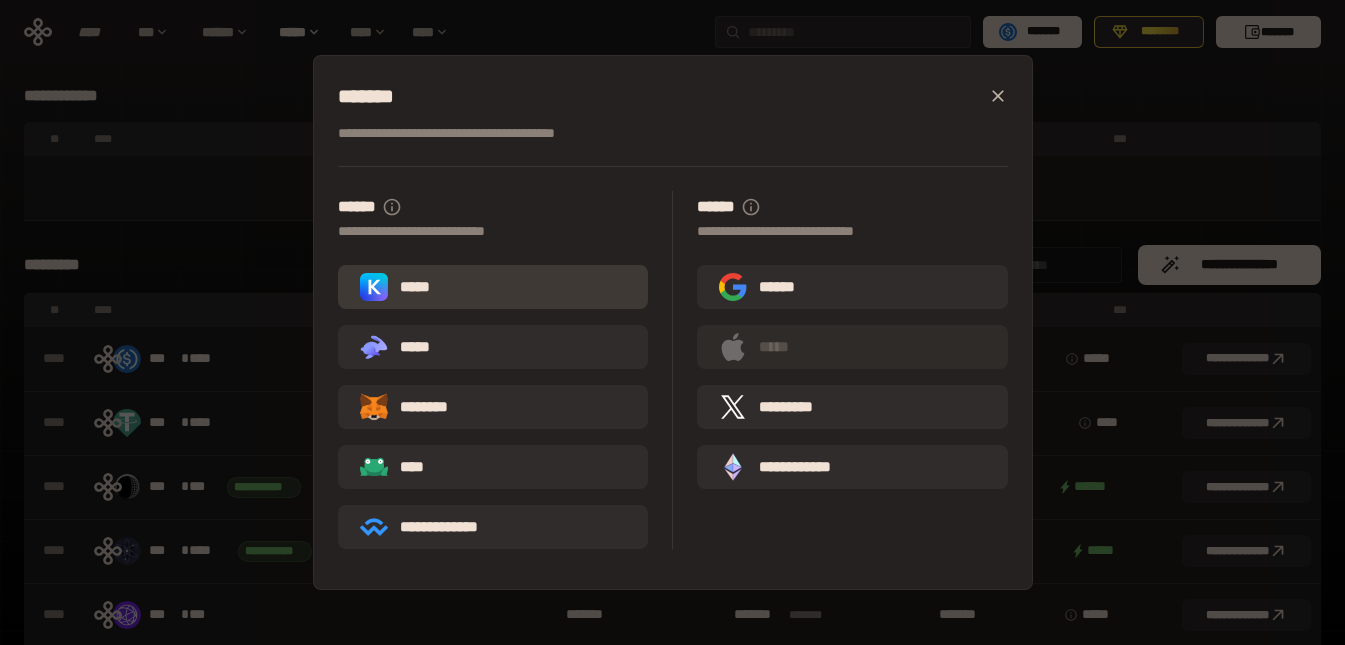 click on "*****" at bounding box center [493, 287] 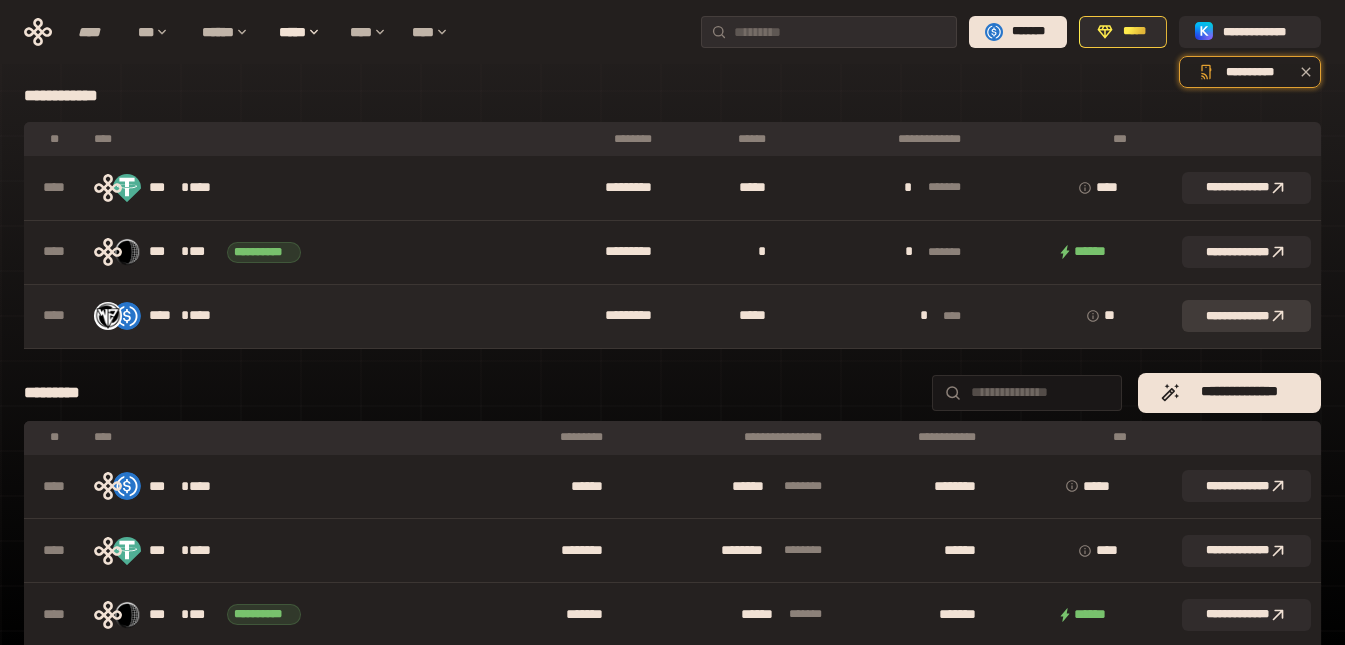 click on "**********" at bounding box center [1246, 316] 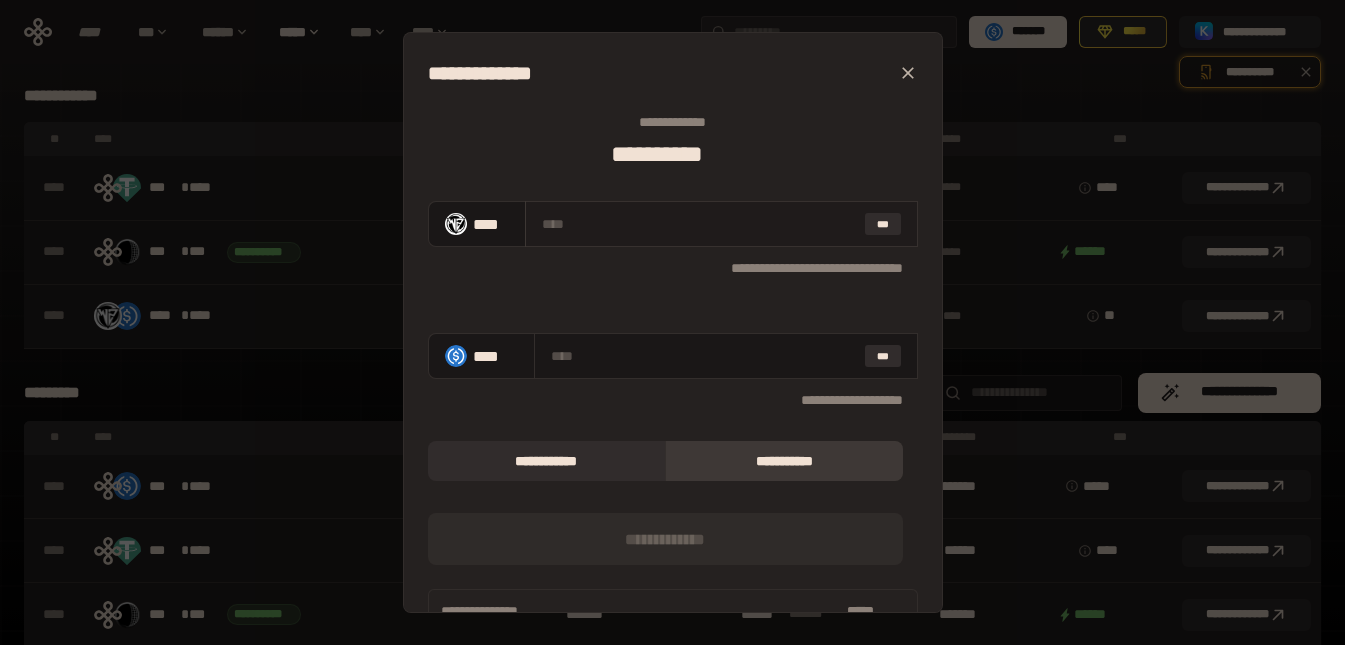 click at bounding box center [699, 224] 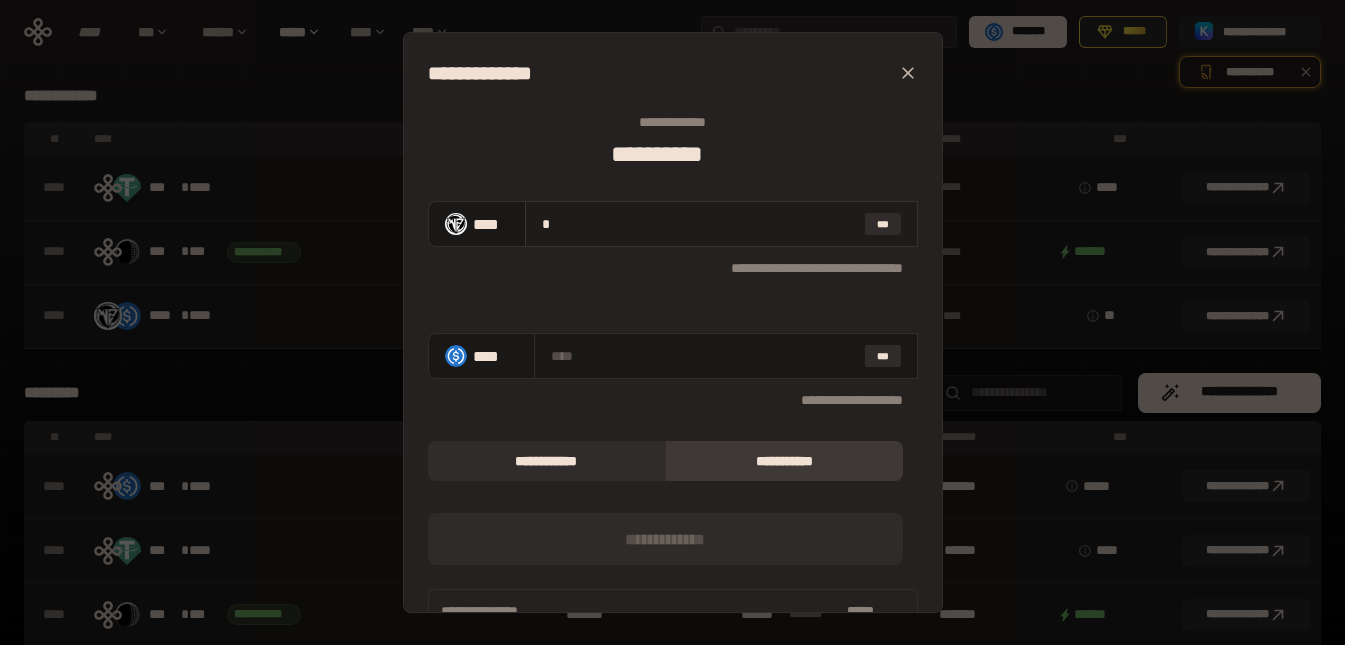 type on "**********" 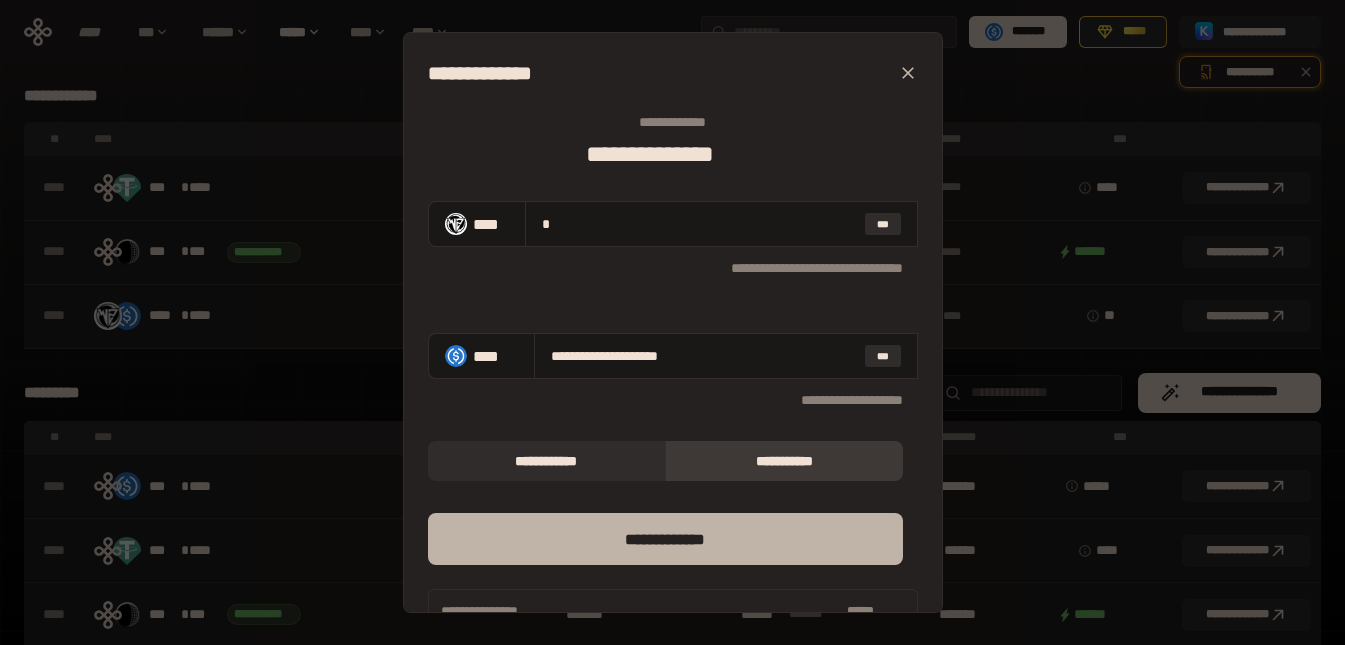 type on "*" 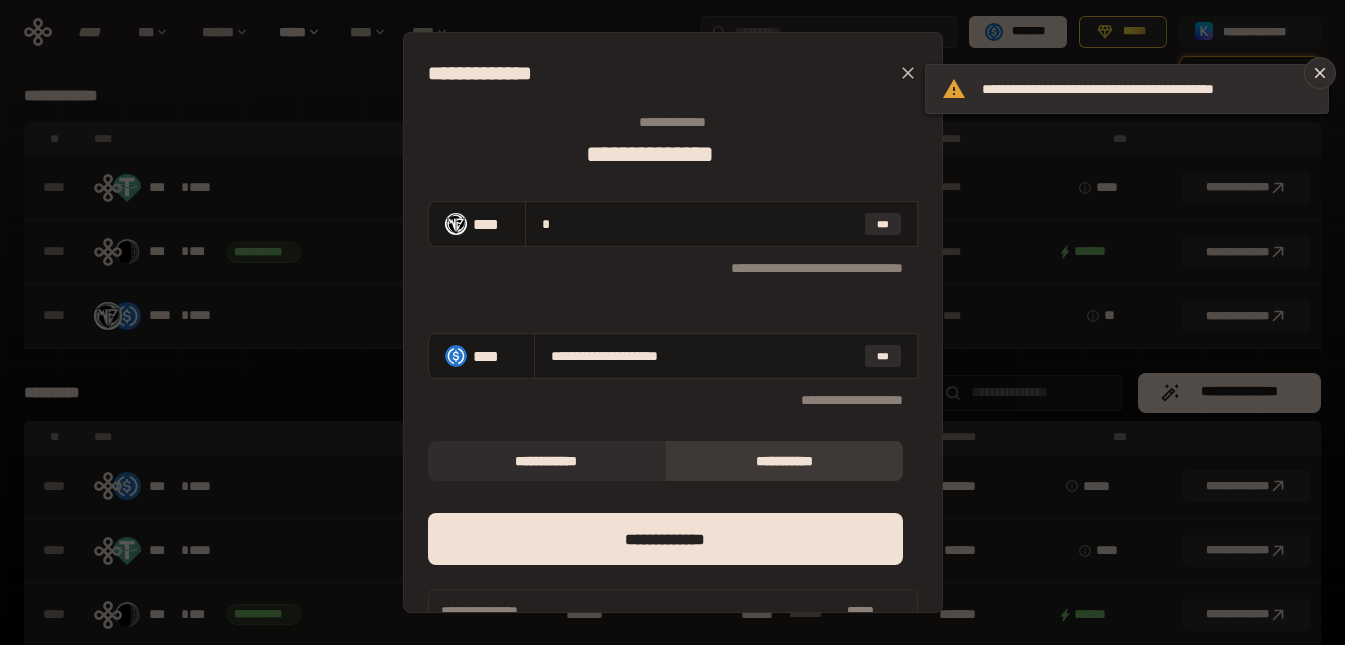 click 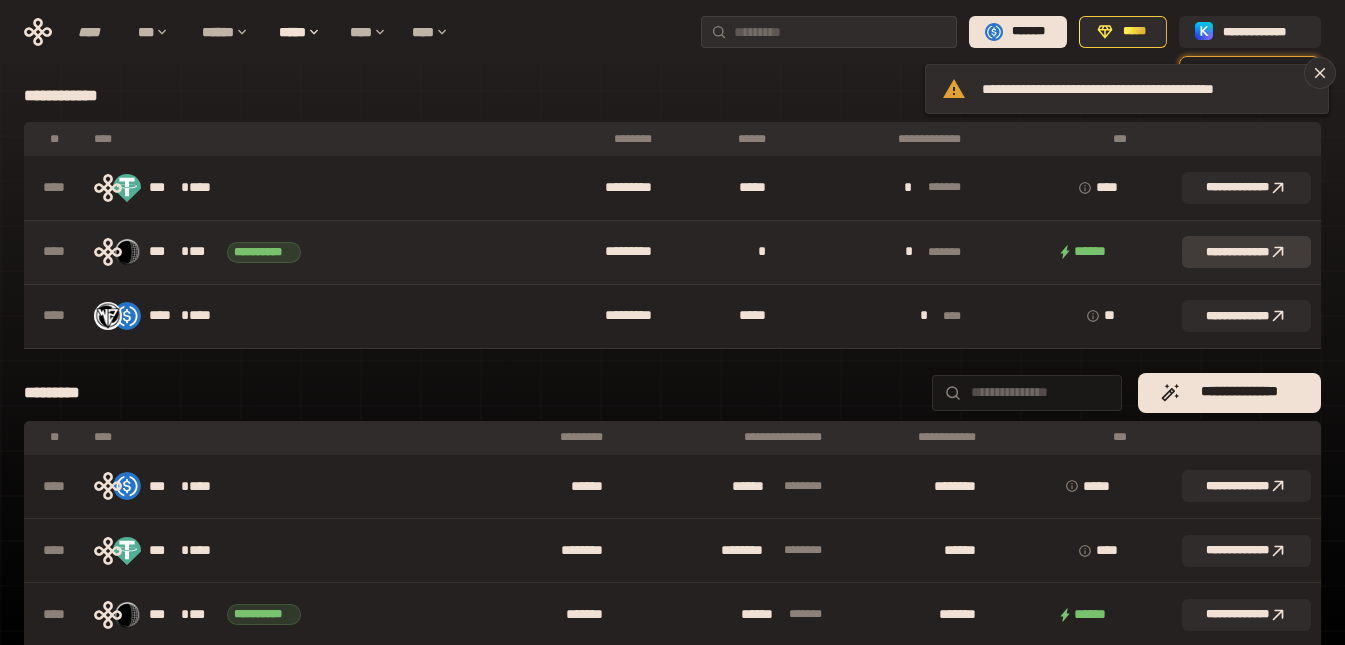 click on "**********" at bounding box center [1246, 252] 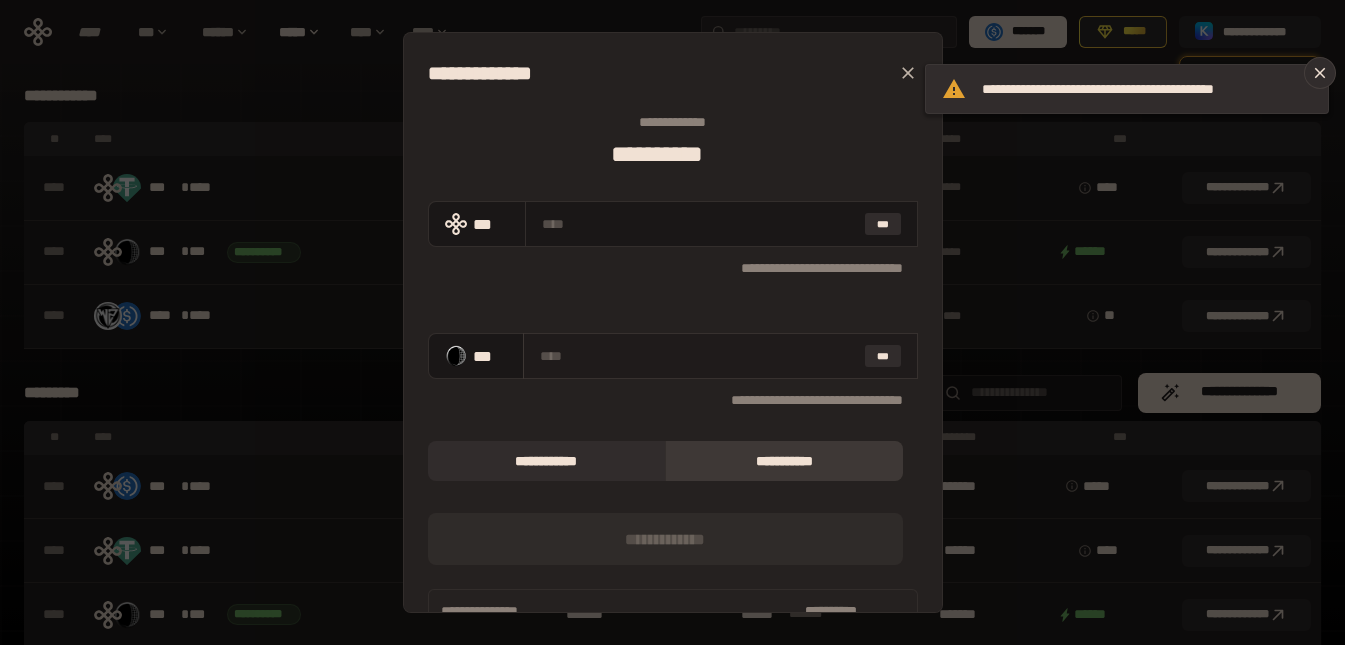 click at bounding box center (698, 356) 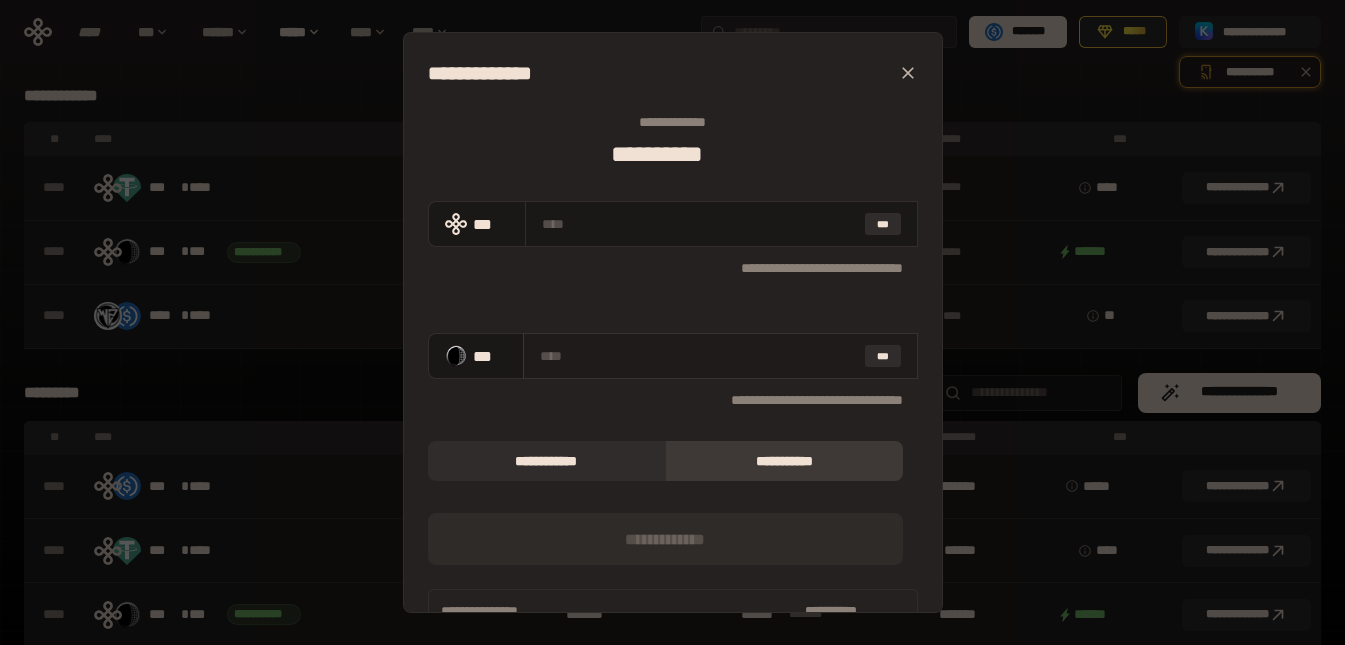 paste 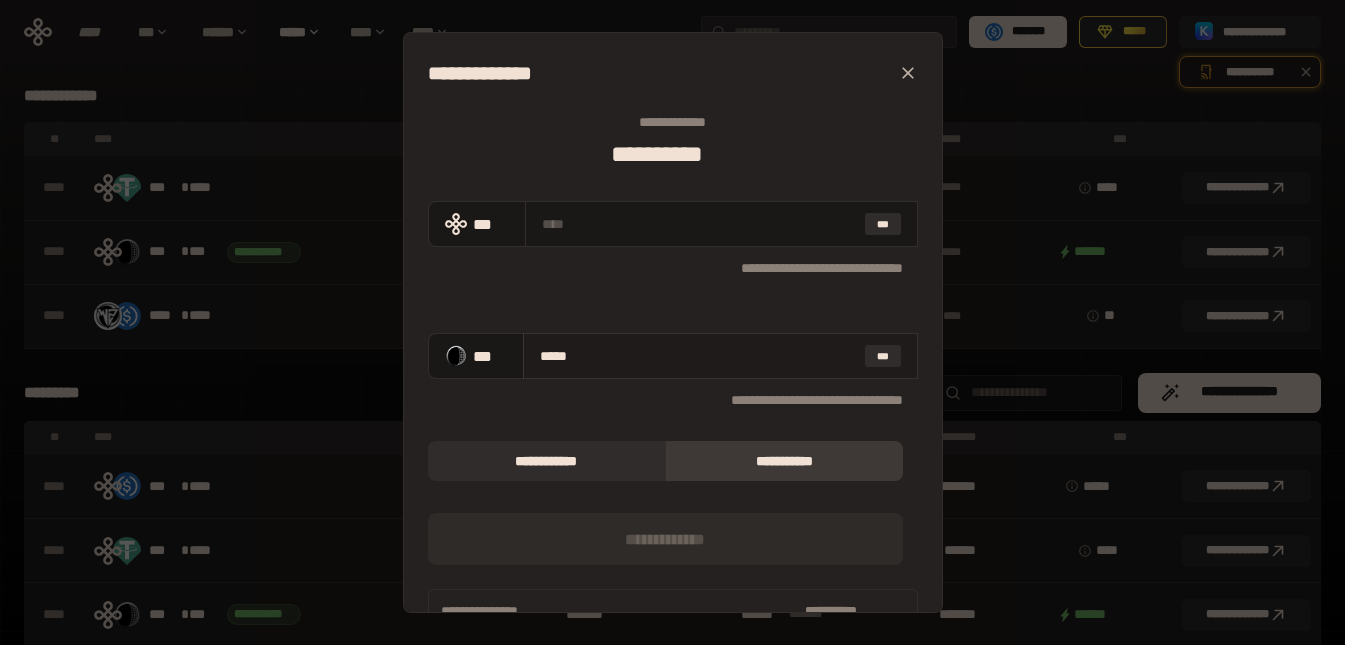 type on "******" 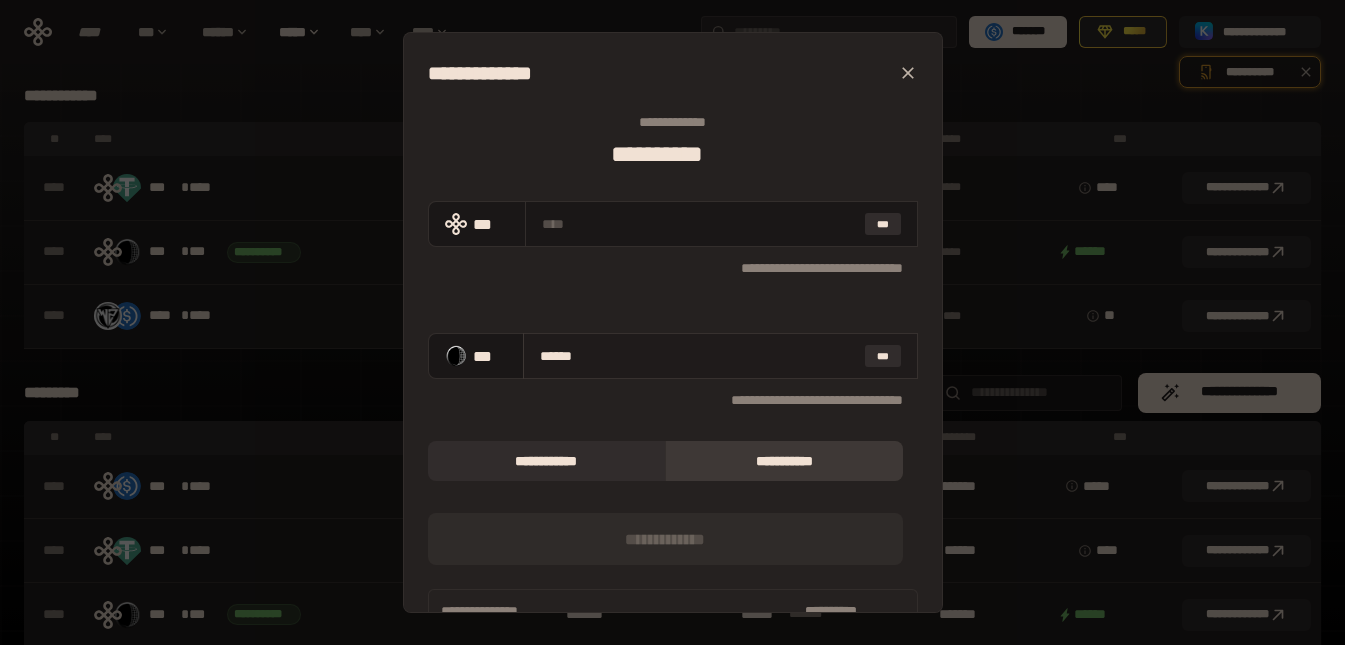 type on "[FIRST] [LAST]" 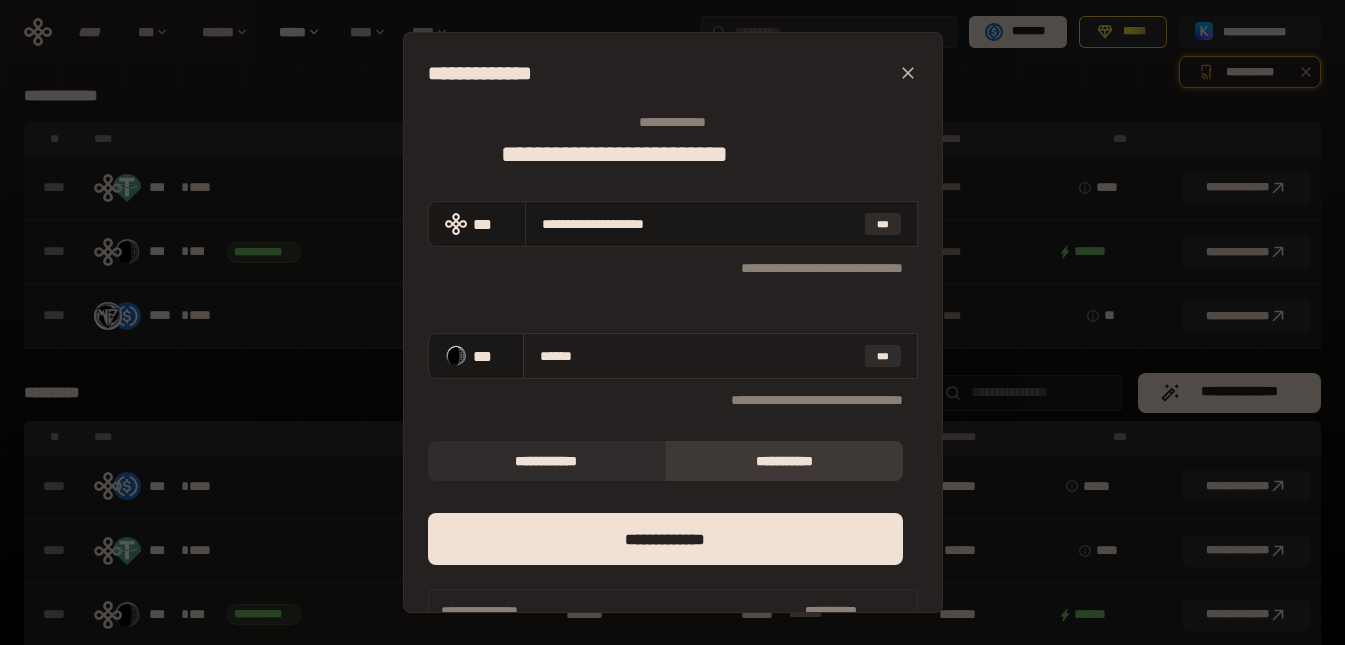 type on "******" 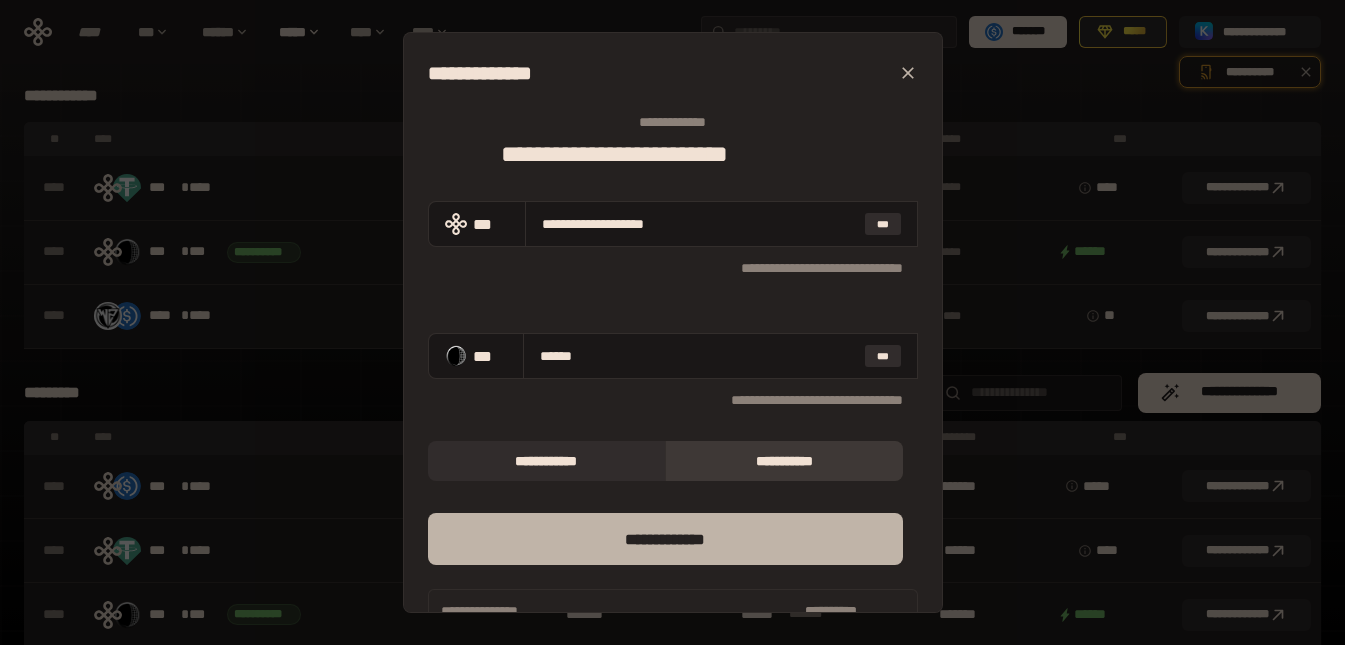 click on "*** *********" at bounding box center (665, 539) 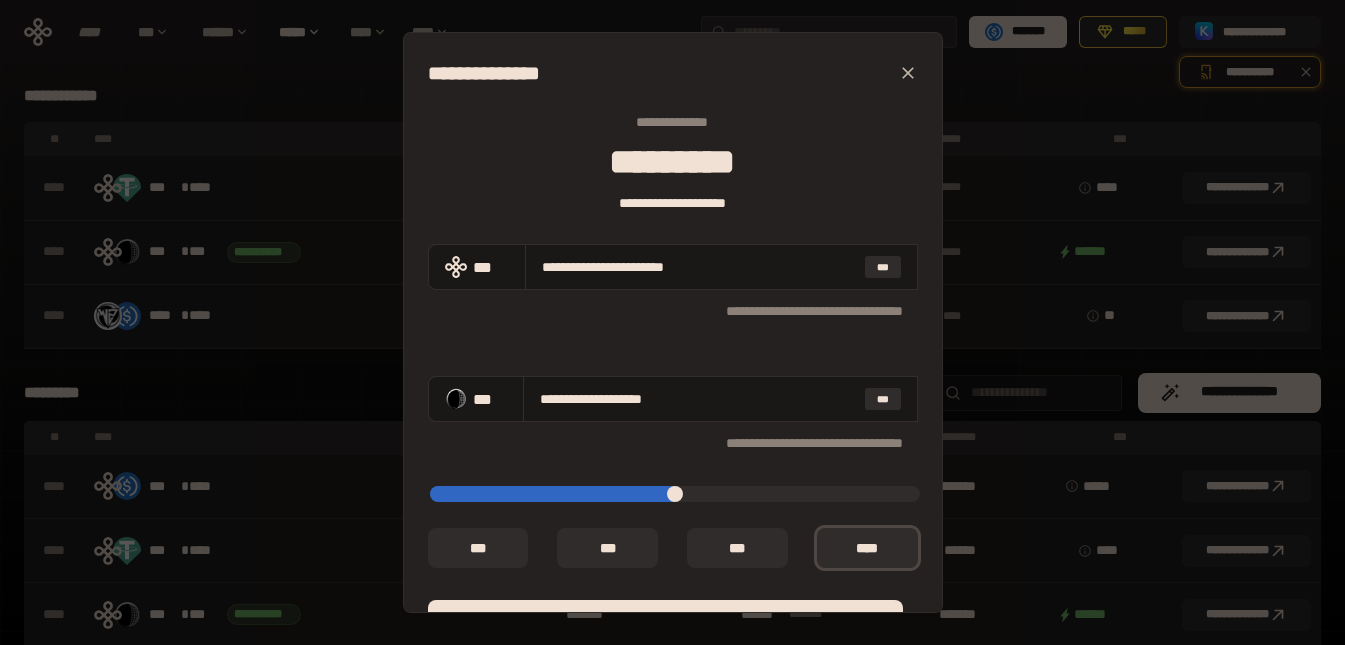 type on "*" 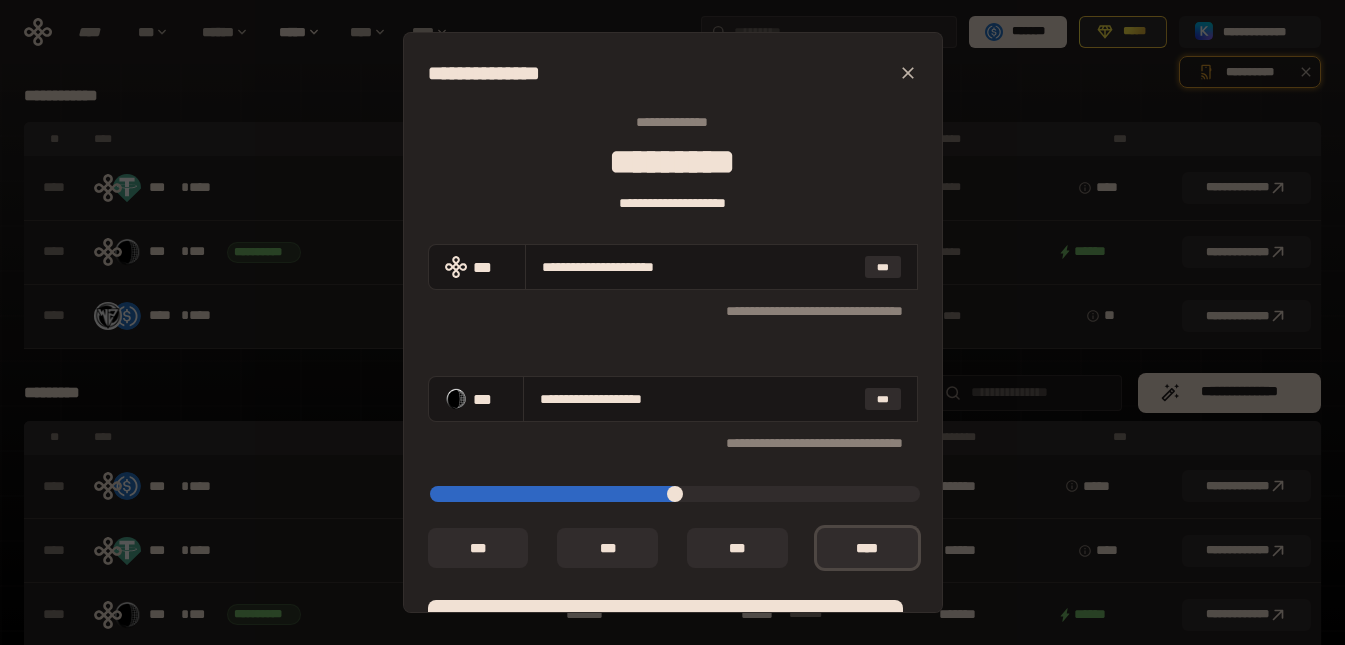 type on "*****" 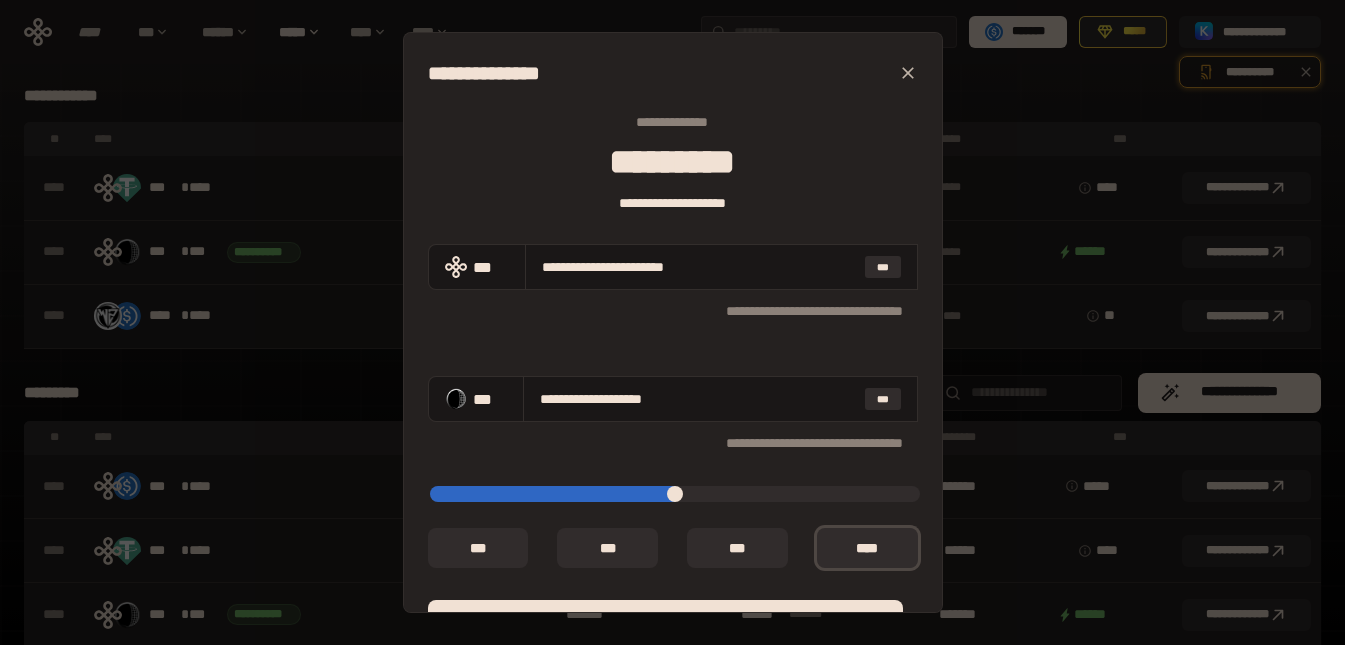 type on "*****" 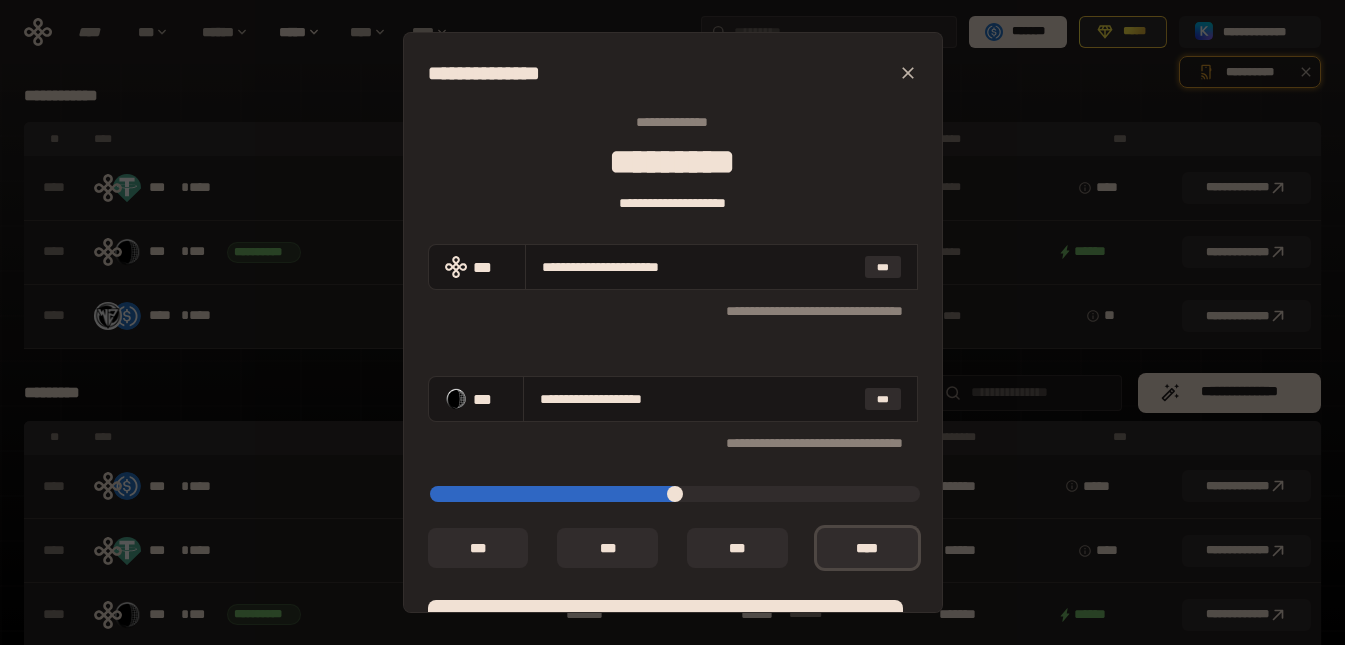 type on "**********" 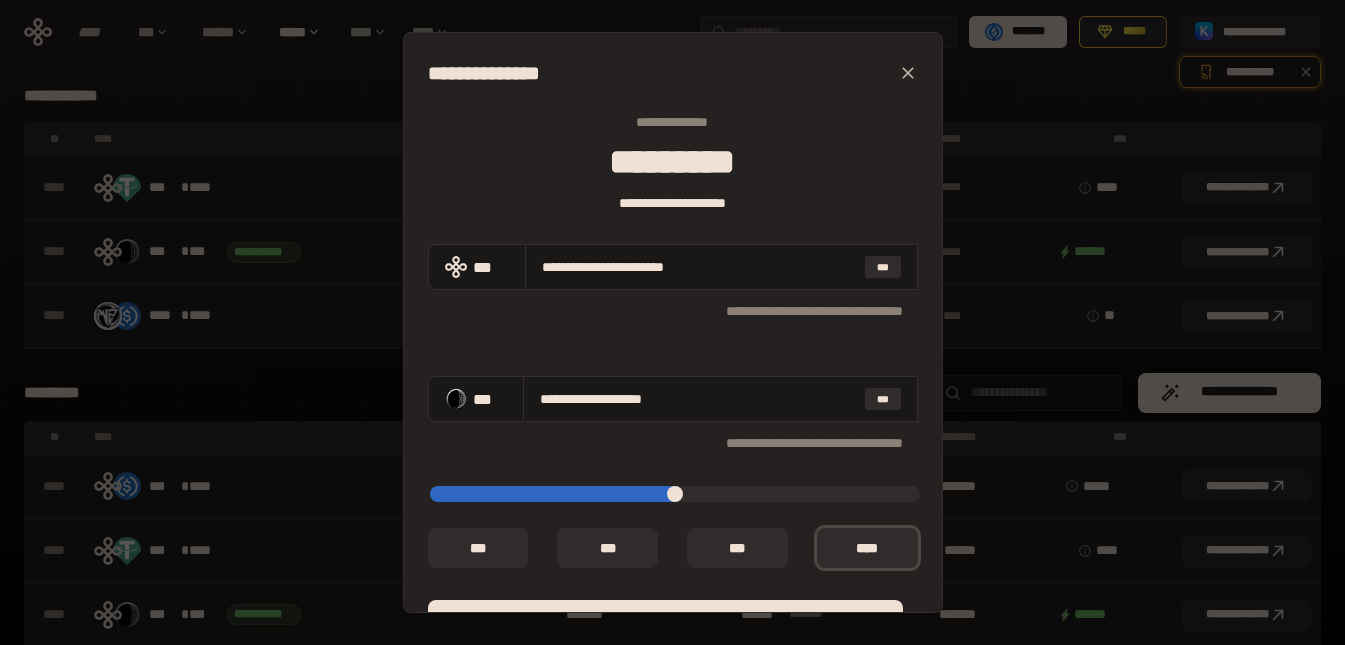 type on "**********" 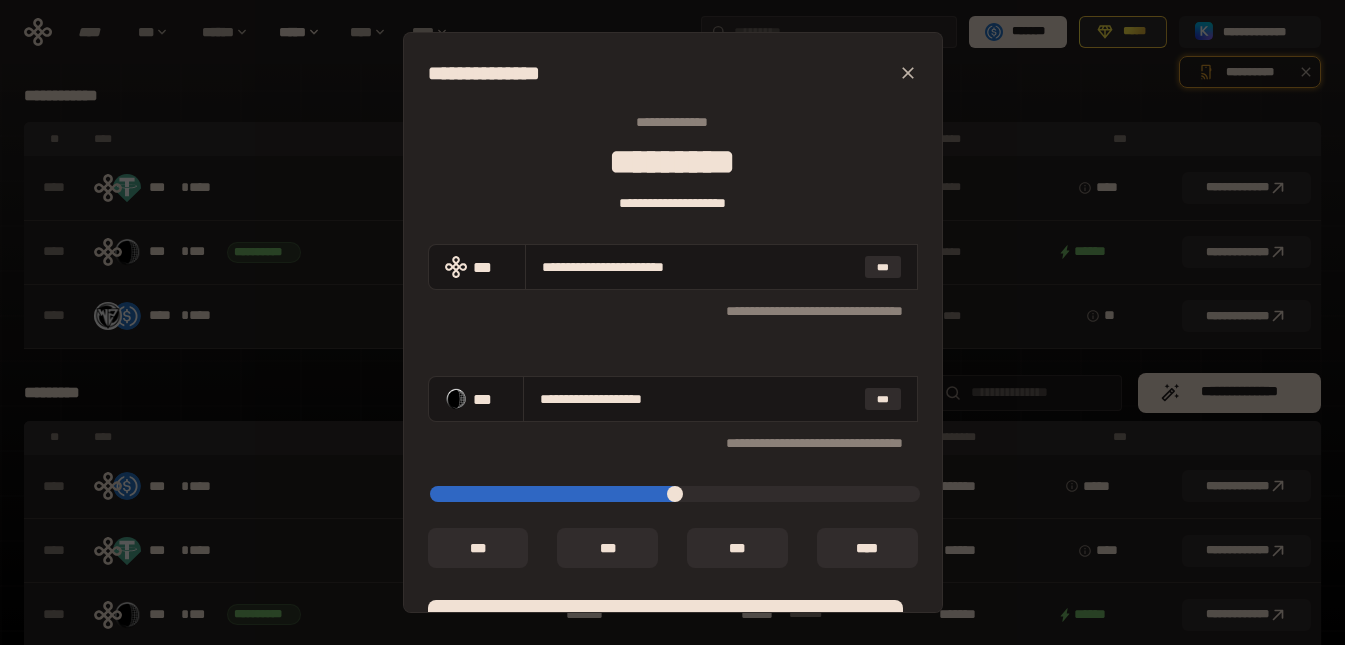 type on "*****" 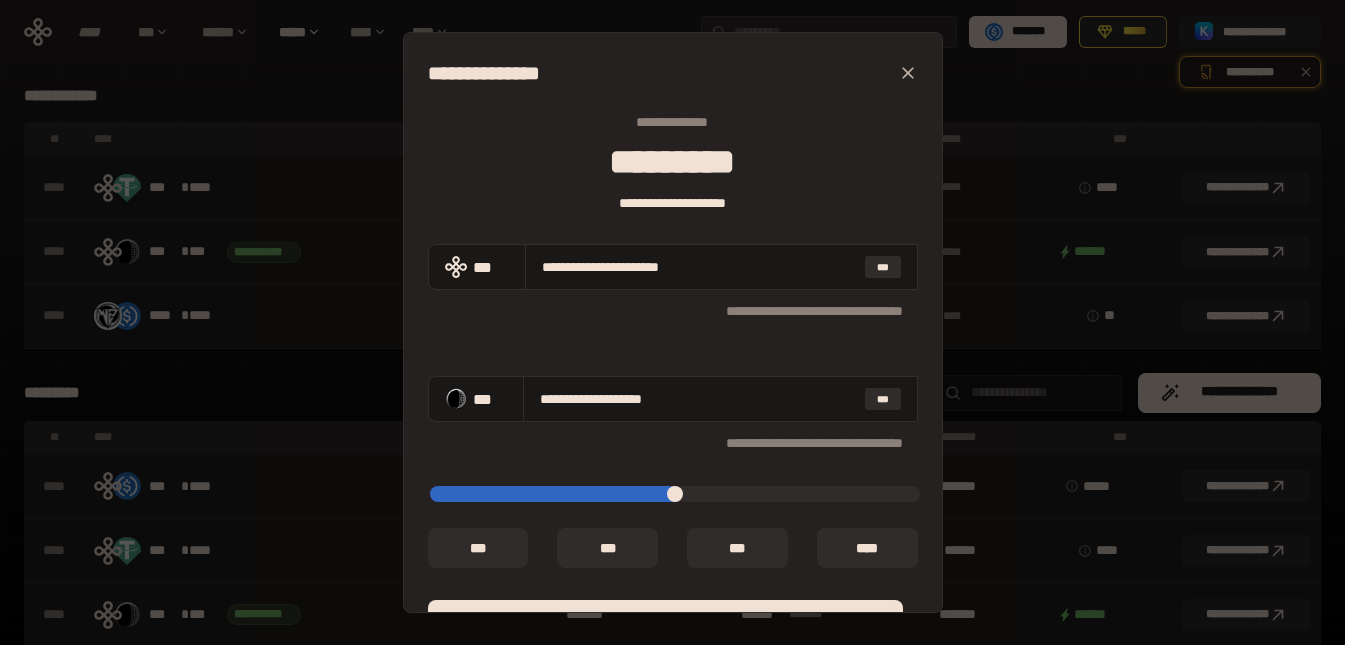 type on "*****" 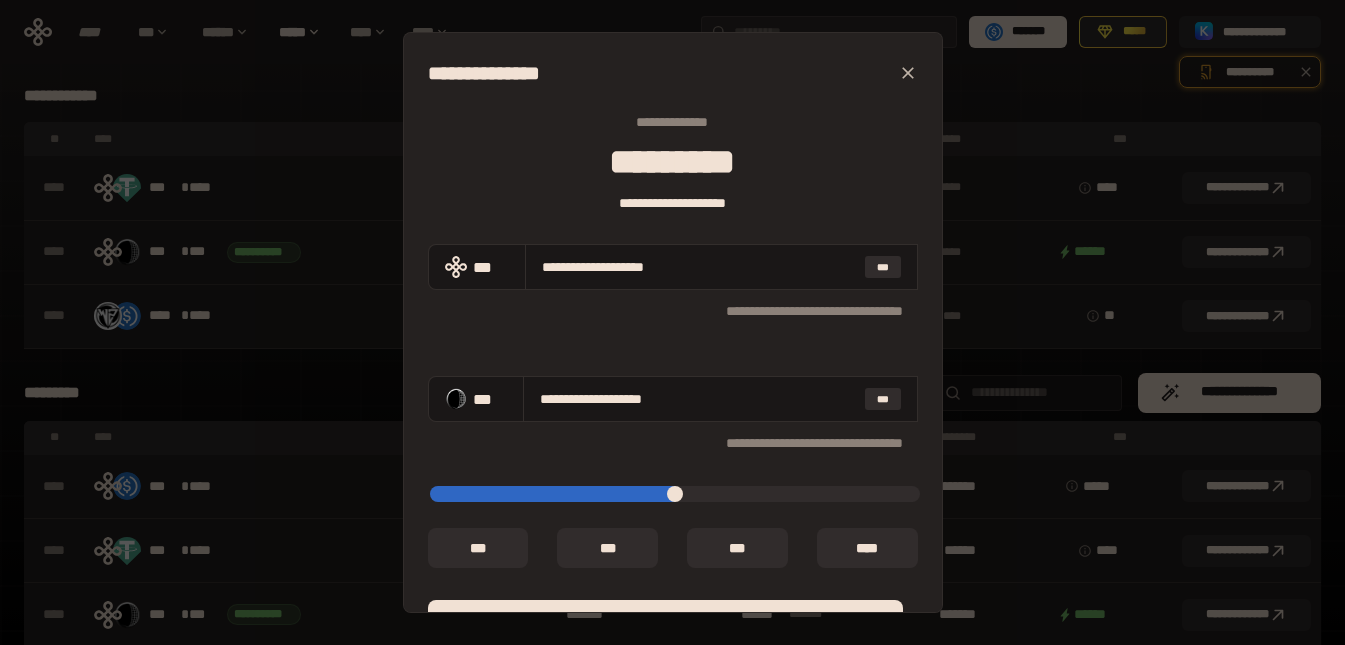 type on "[FIRST] [LAST]" 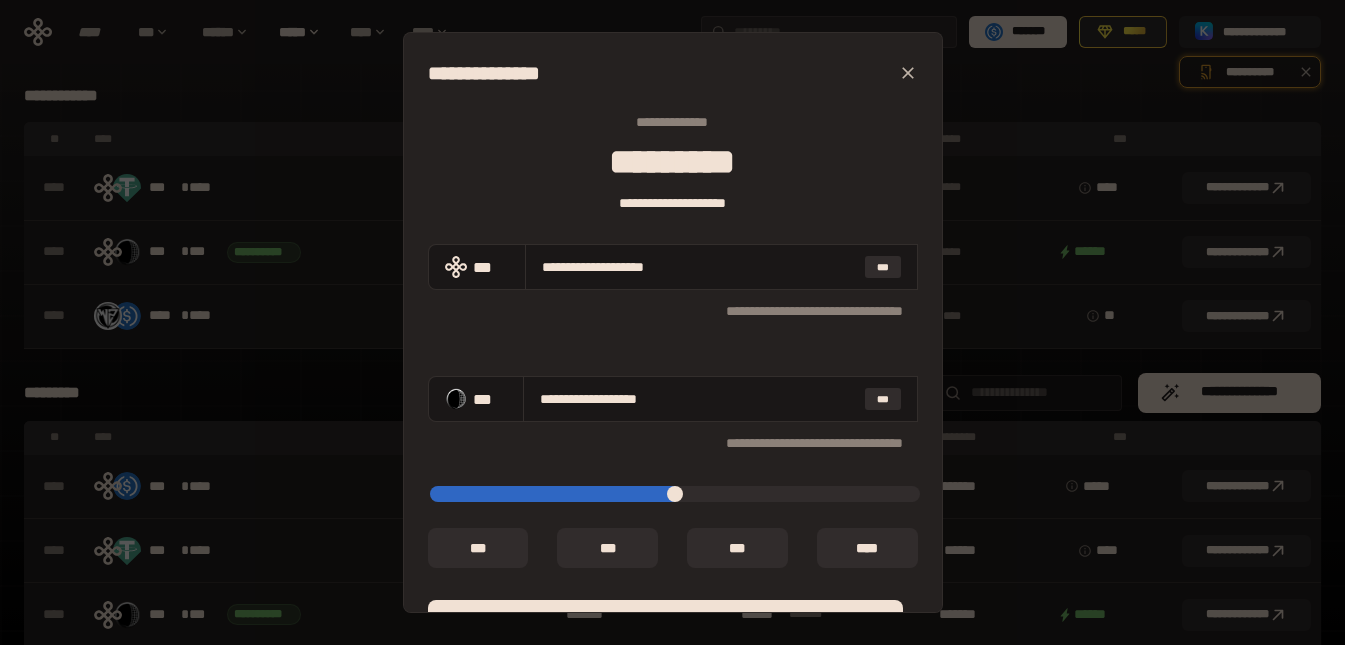 type on "[FIRST] [LAST]" 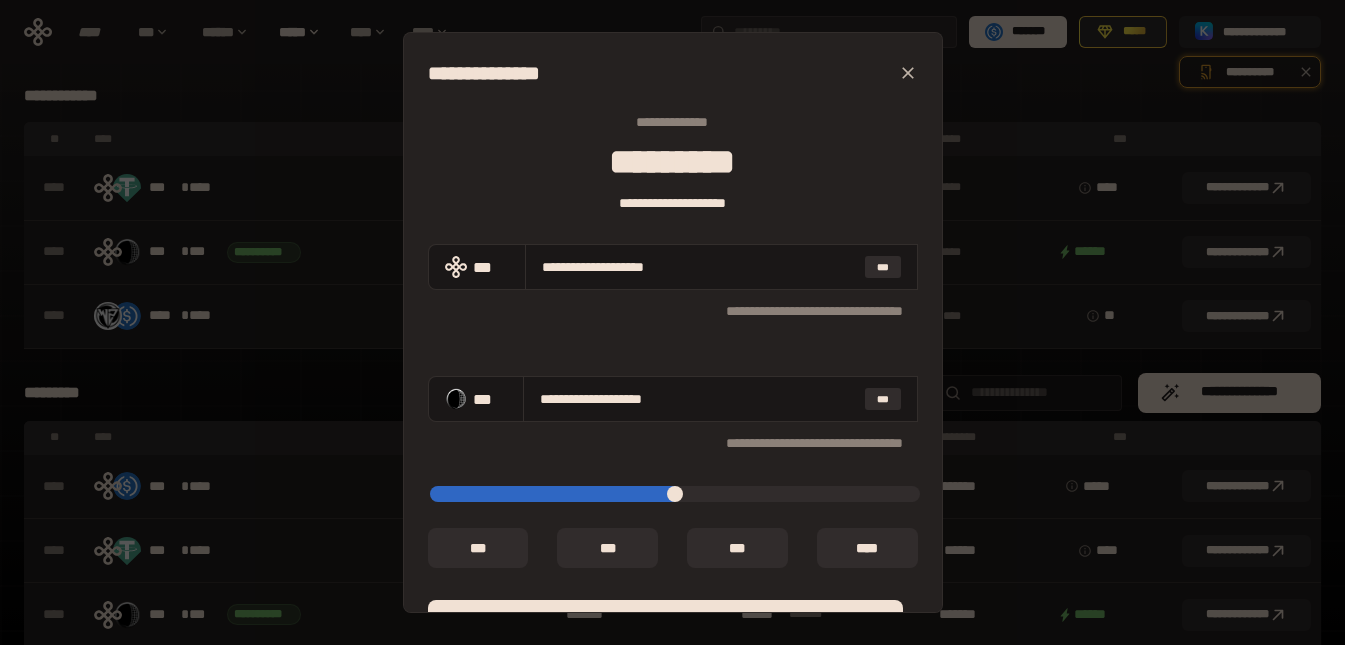 type on "*****" 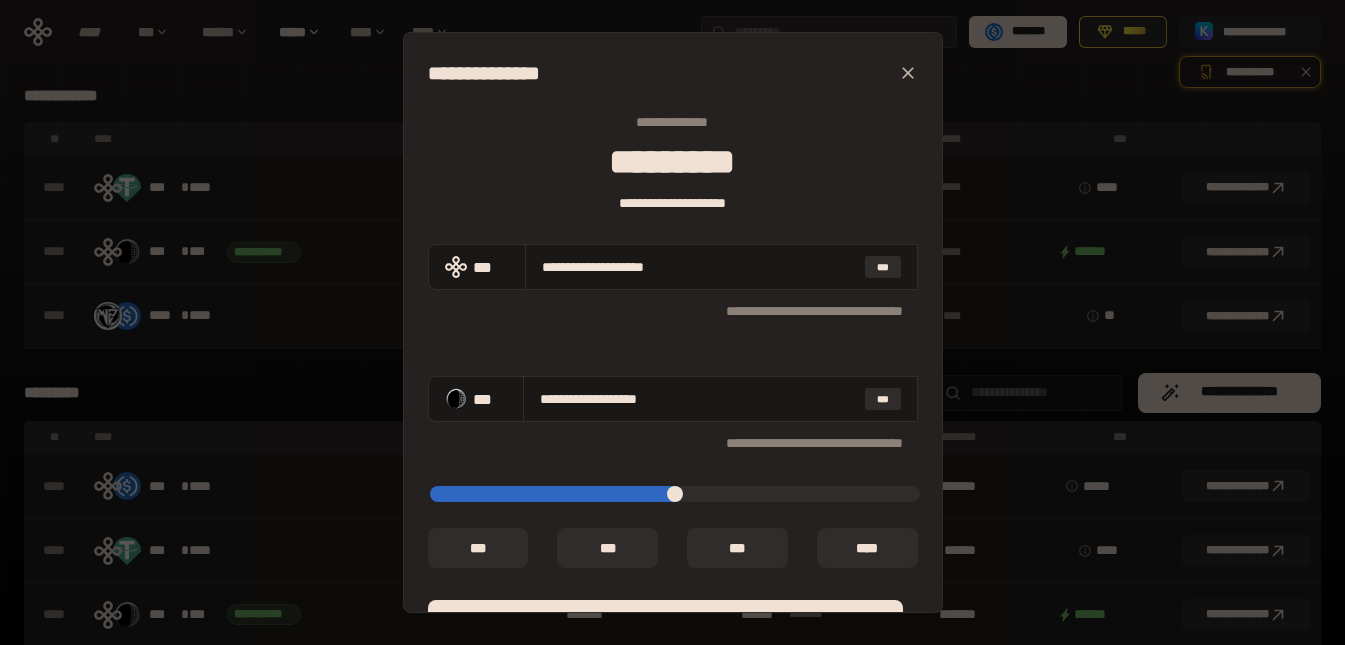 type on "[FIRST] [LAST]" 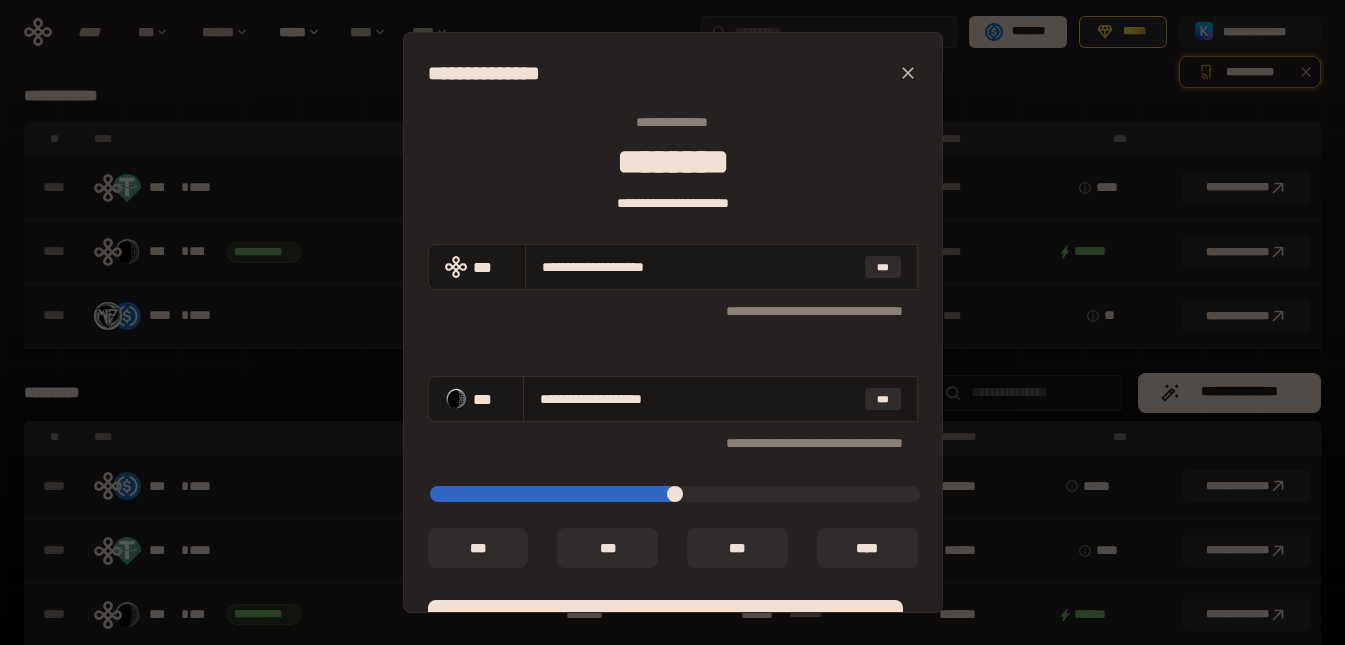 type on "[FIRST] [LAST]" 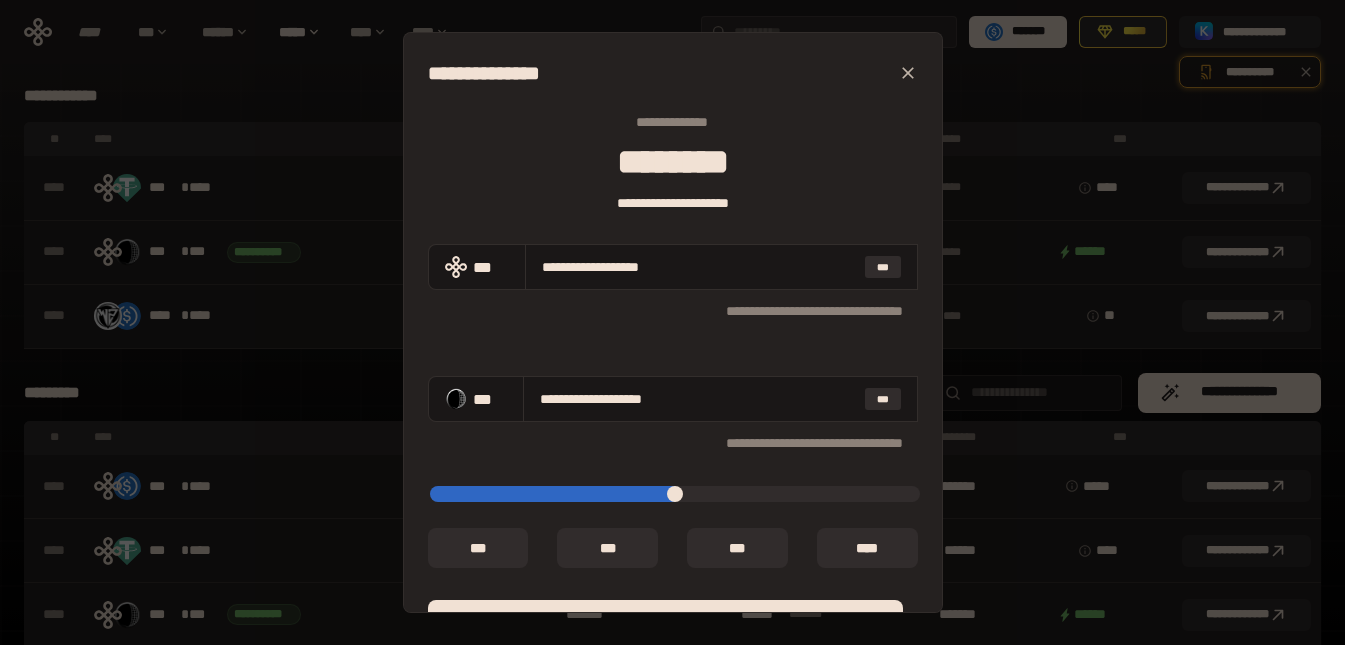 type on "[FIRST] [LAST]" 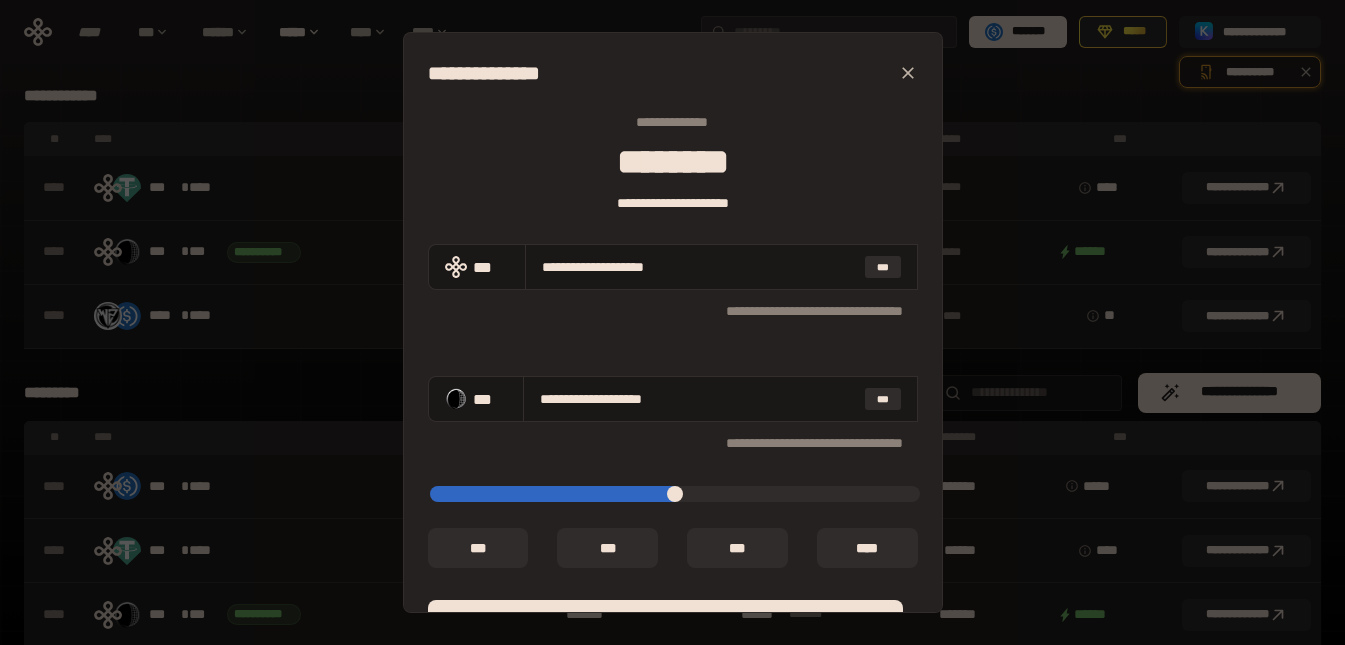 type on "[FIRST] [LAST]" 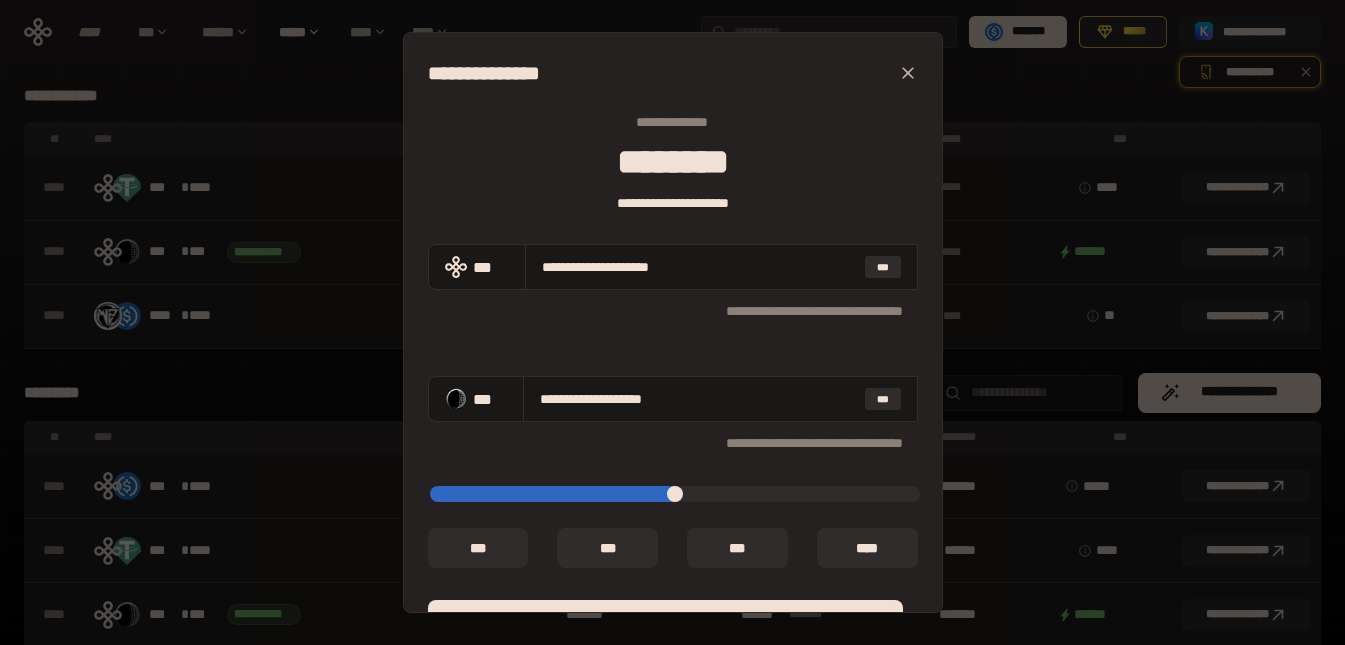 type on "**********" 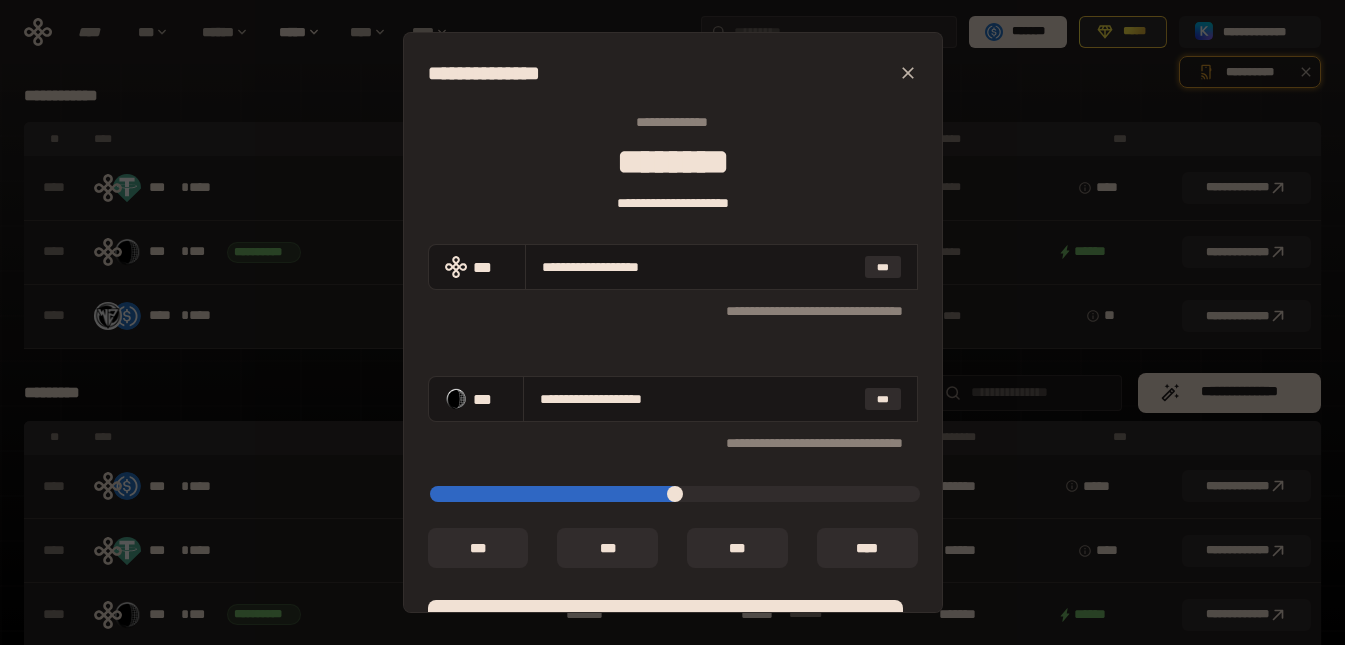 type on "**********" 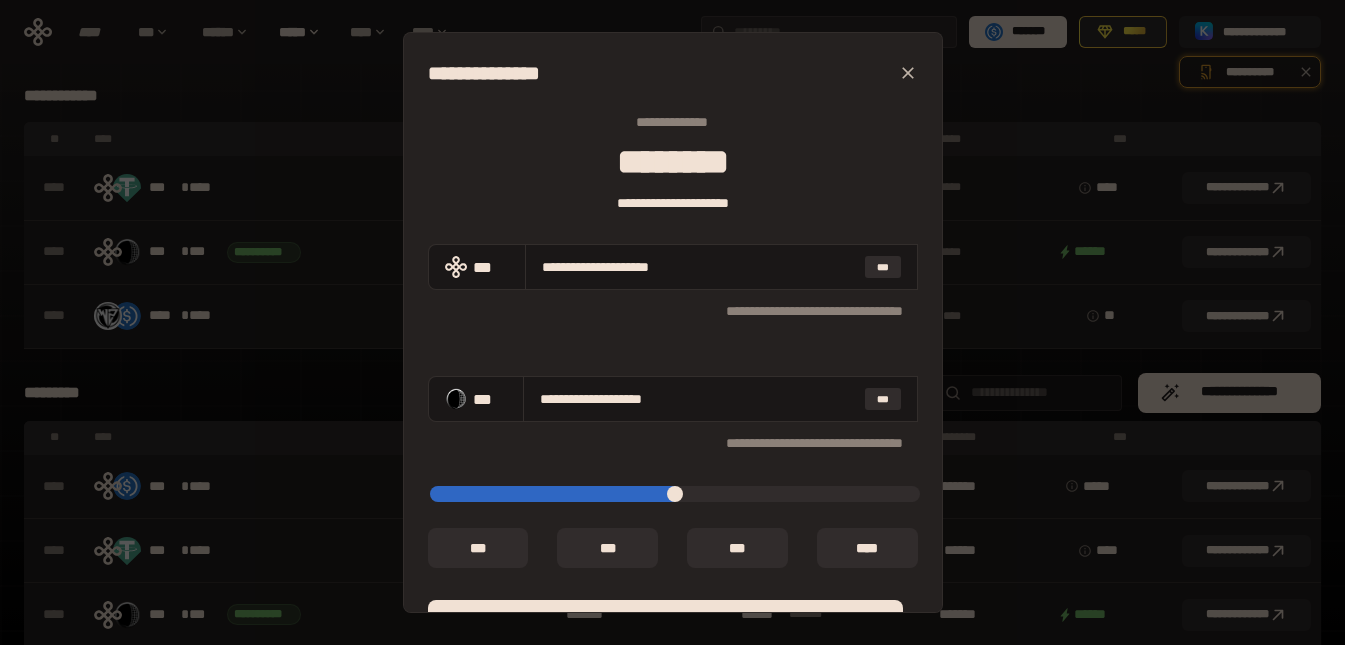 type on "**********" 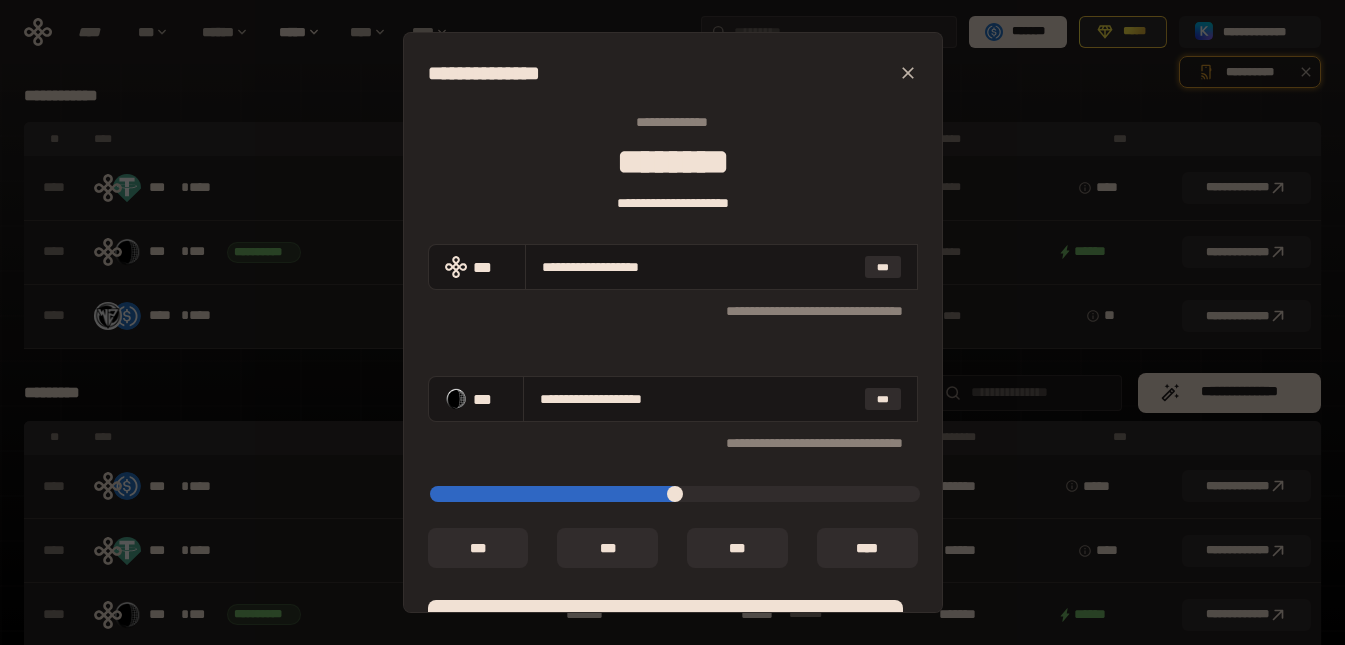 type on "[FIRST] [LAST]" 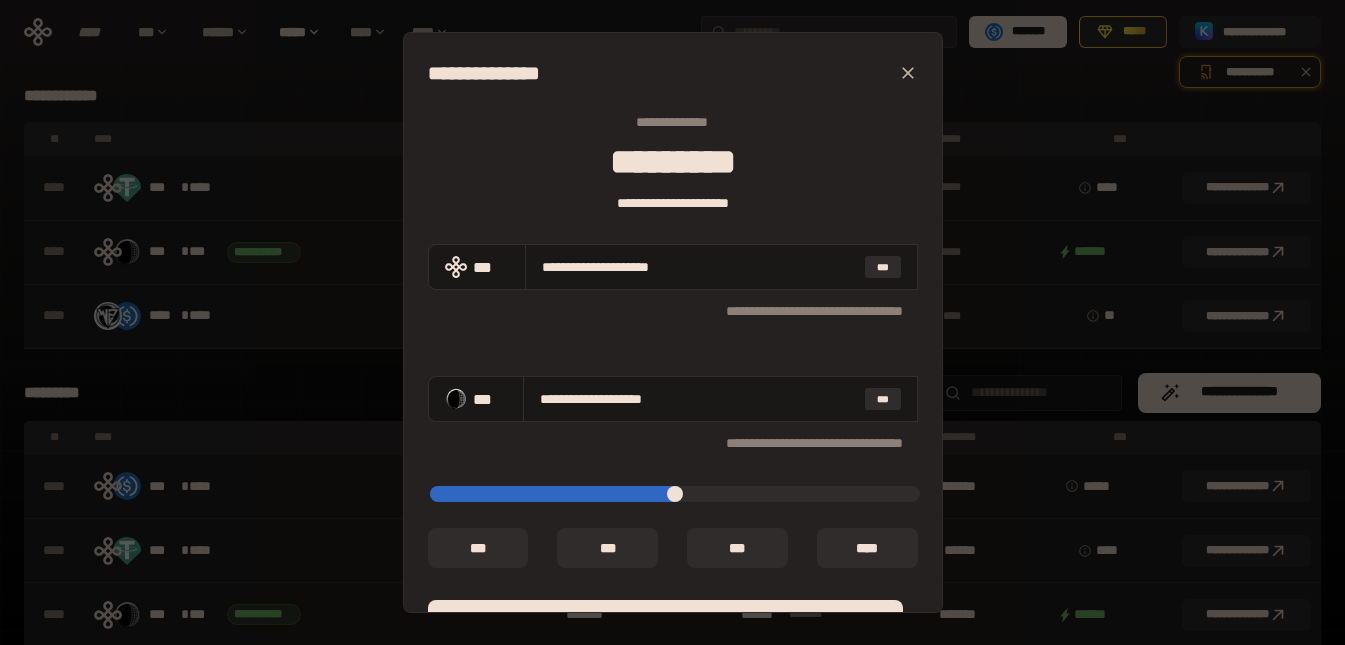 drag, startPoint x: 896, startPoint y: 492, endPoint x: 445, endPoint y: 496, distance: 451.01773 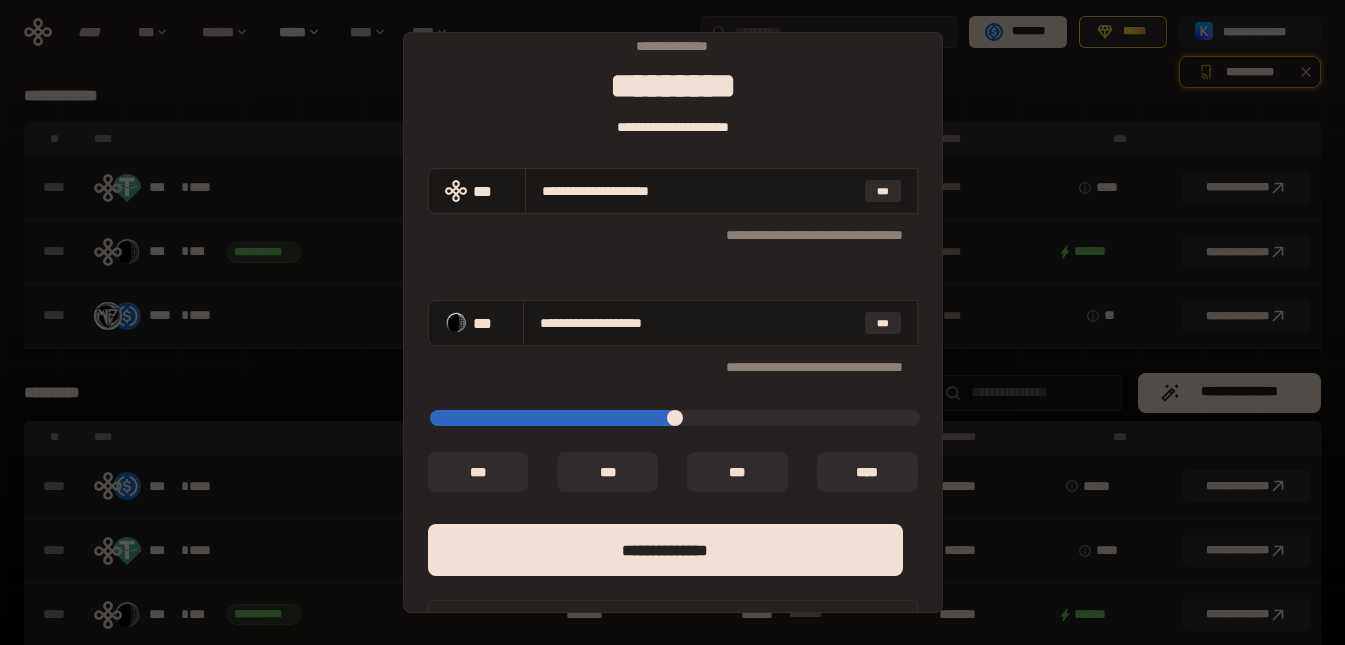 scroll, scrollTop: 162, scrollLeft: 0, axis: vertical 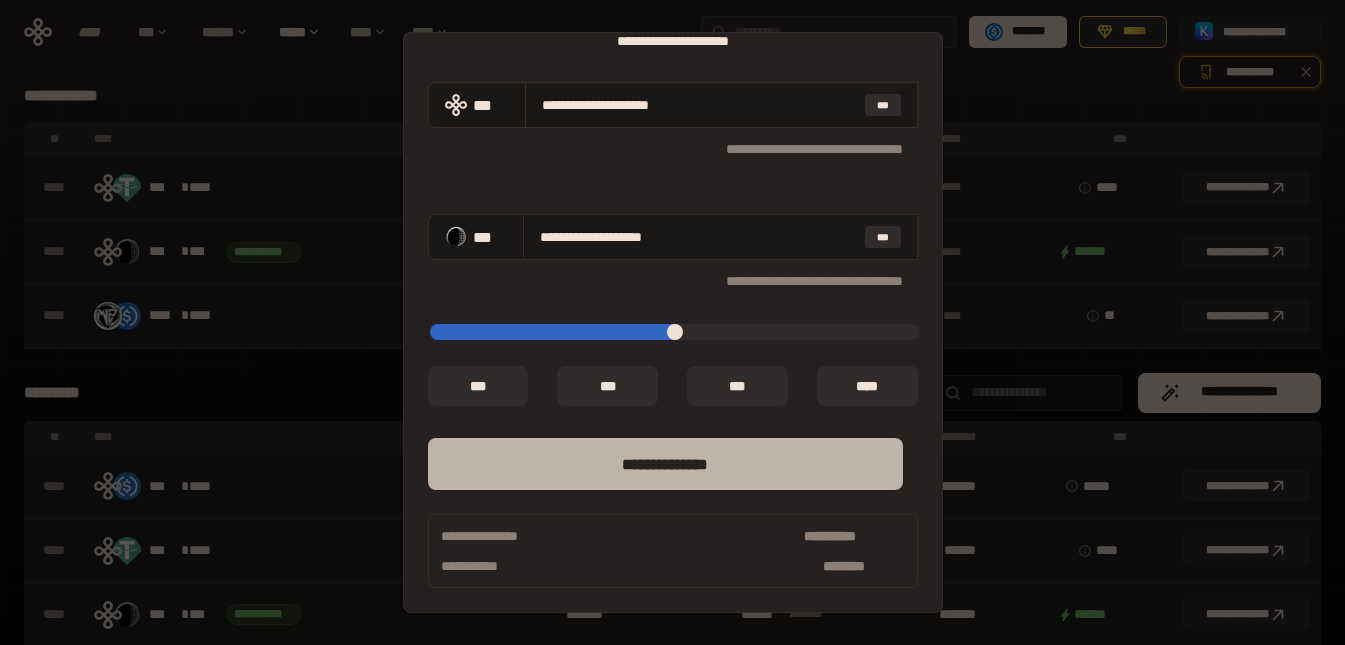 click on "**** *********" at bounding box center [665, 464] 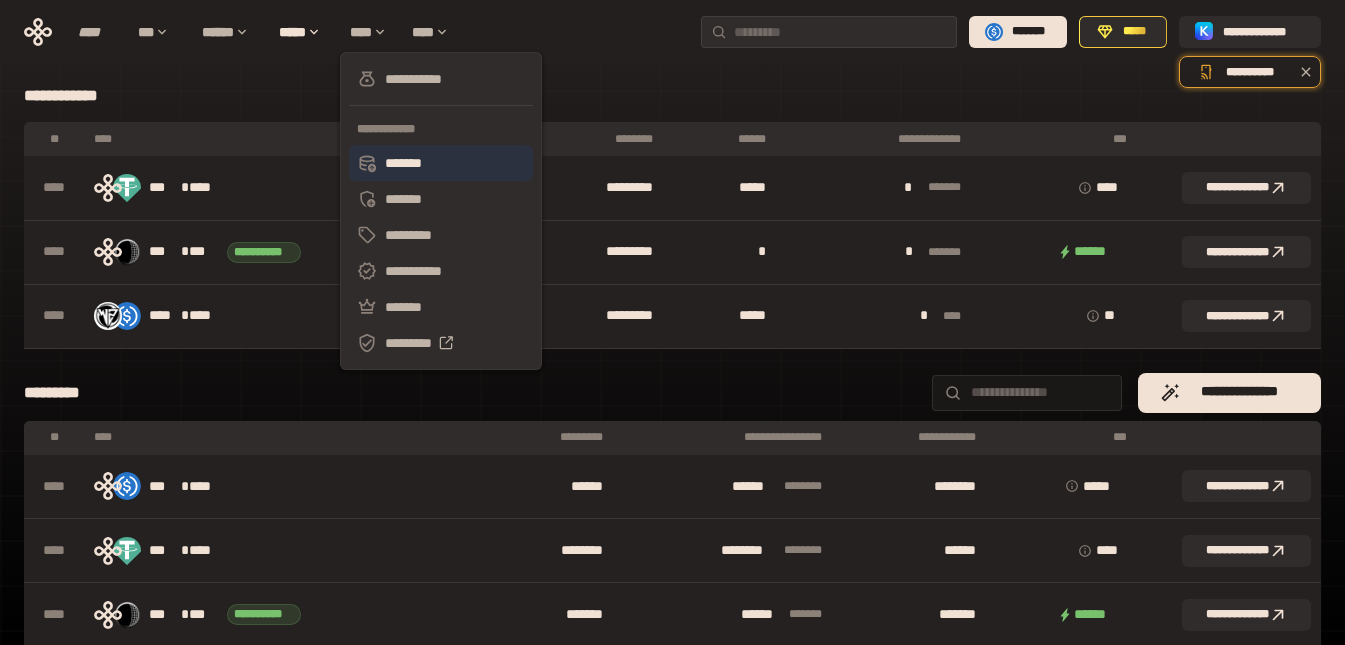 click on "*******" at bounding box center [441, 163] 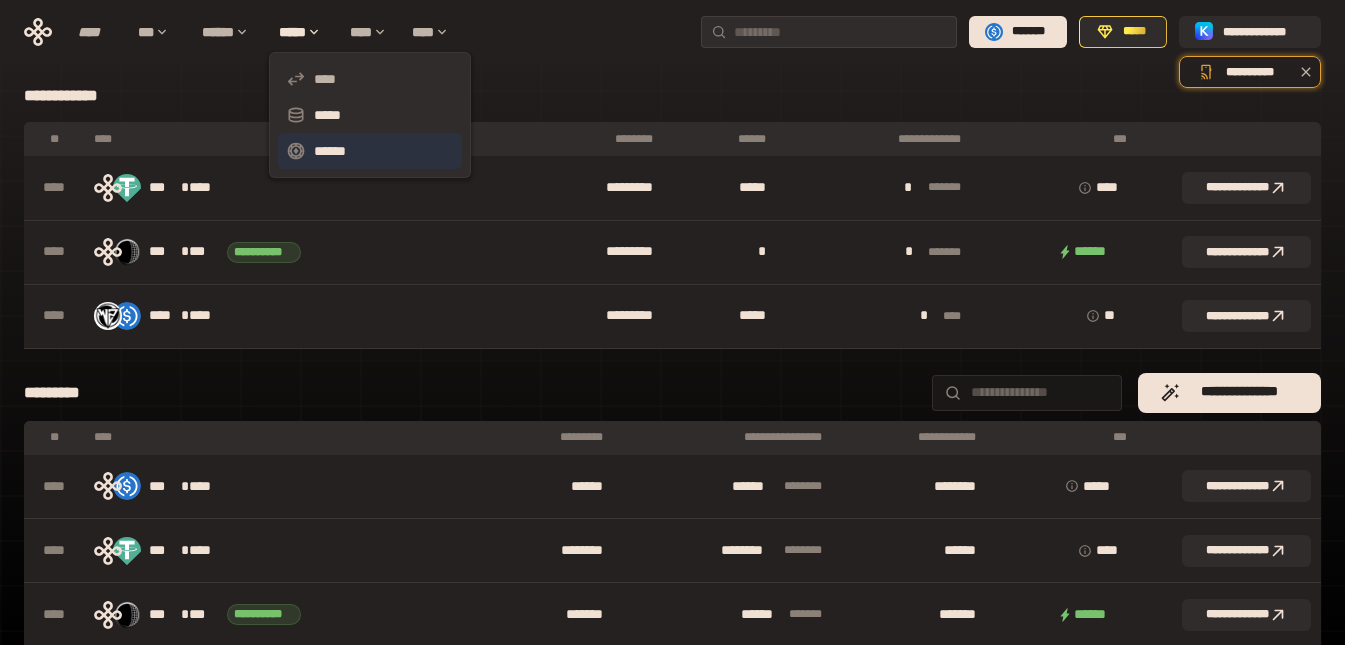 click on "******" at bounding box center [370, 151] 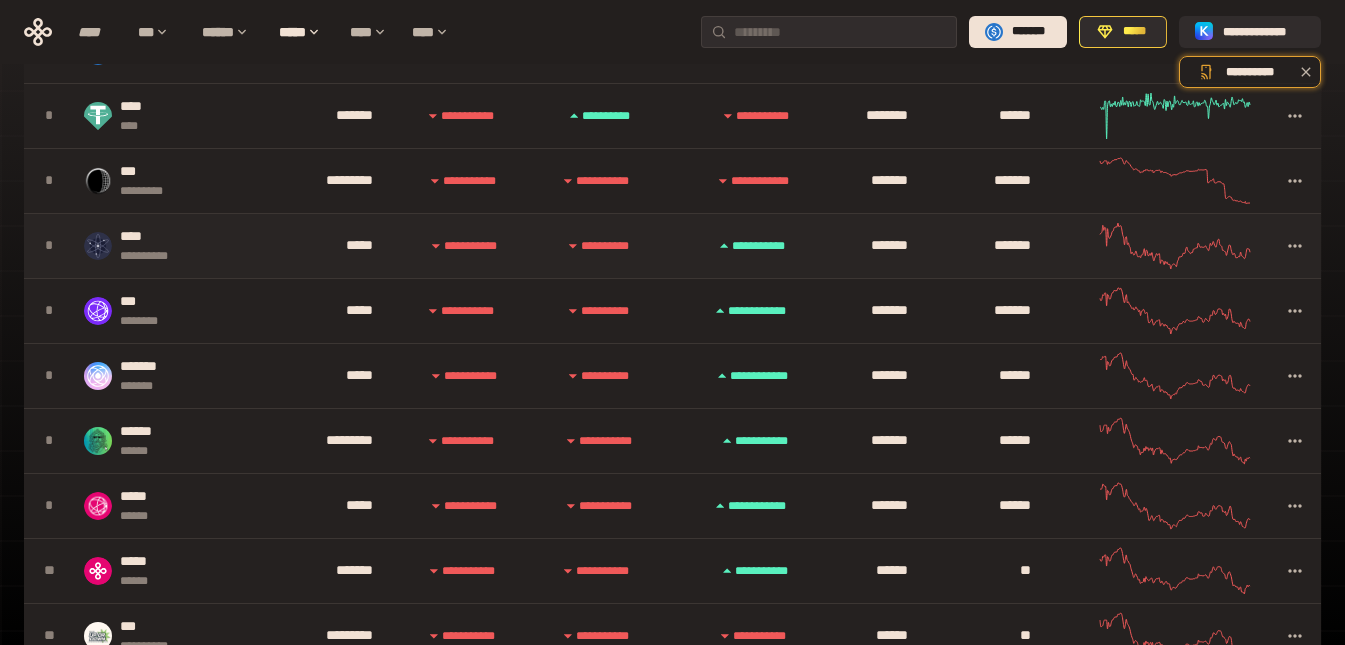 scroll, scrollTop: 527, scrollLeft: 0, axis: vertical 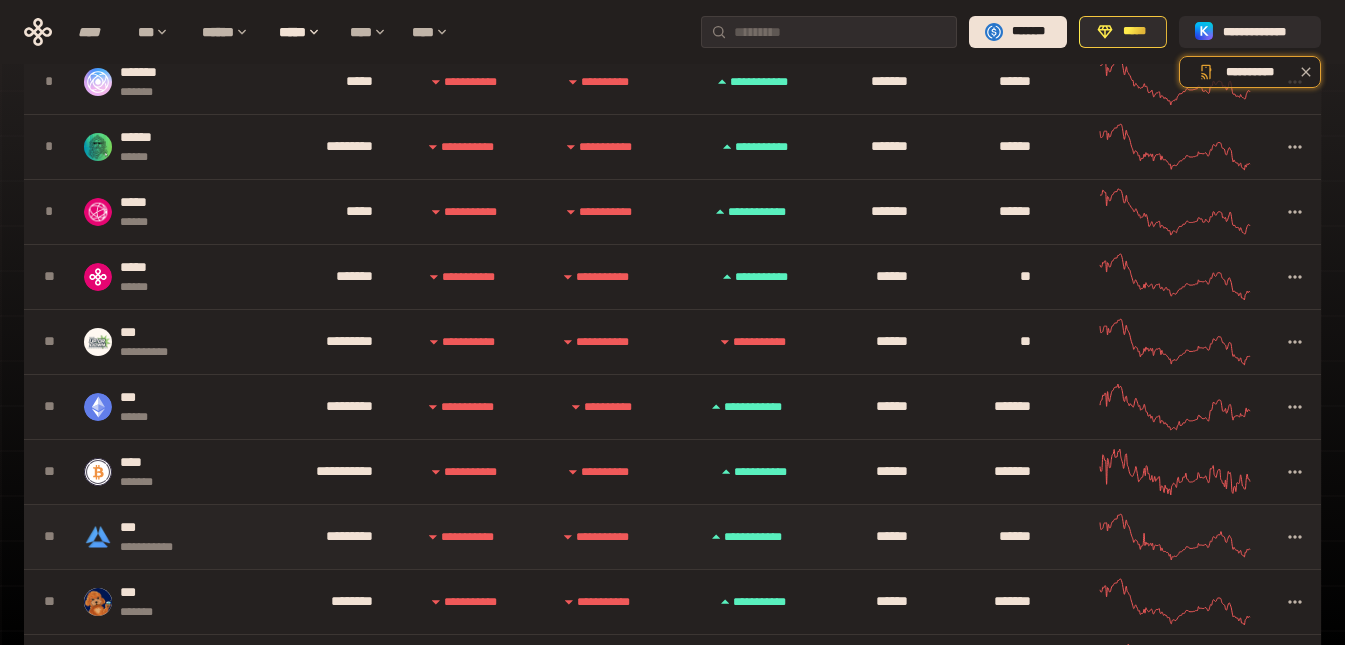 click on "***" at bounding box center [157, 528] 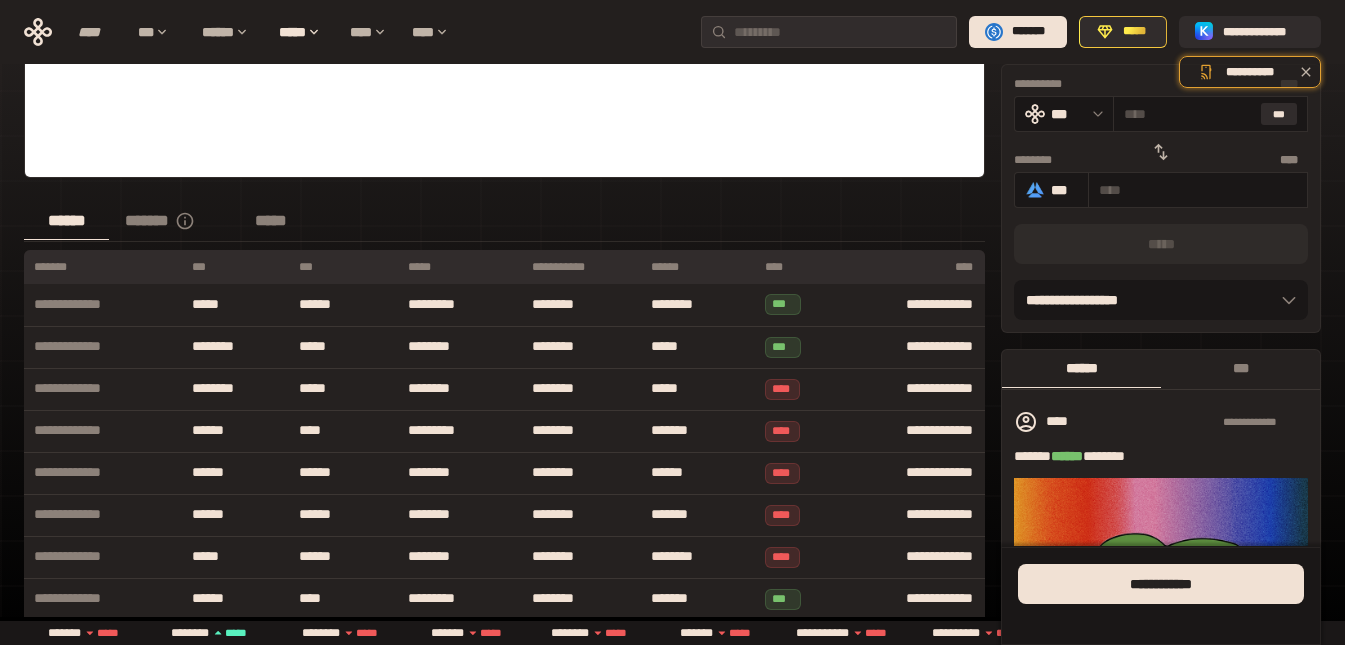 click at bounding box center (1161, 152) 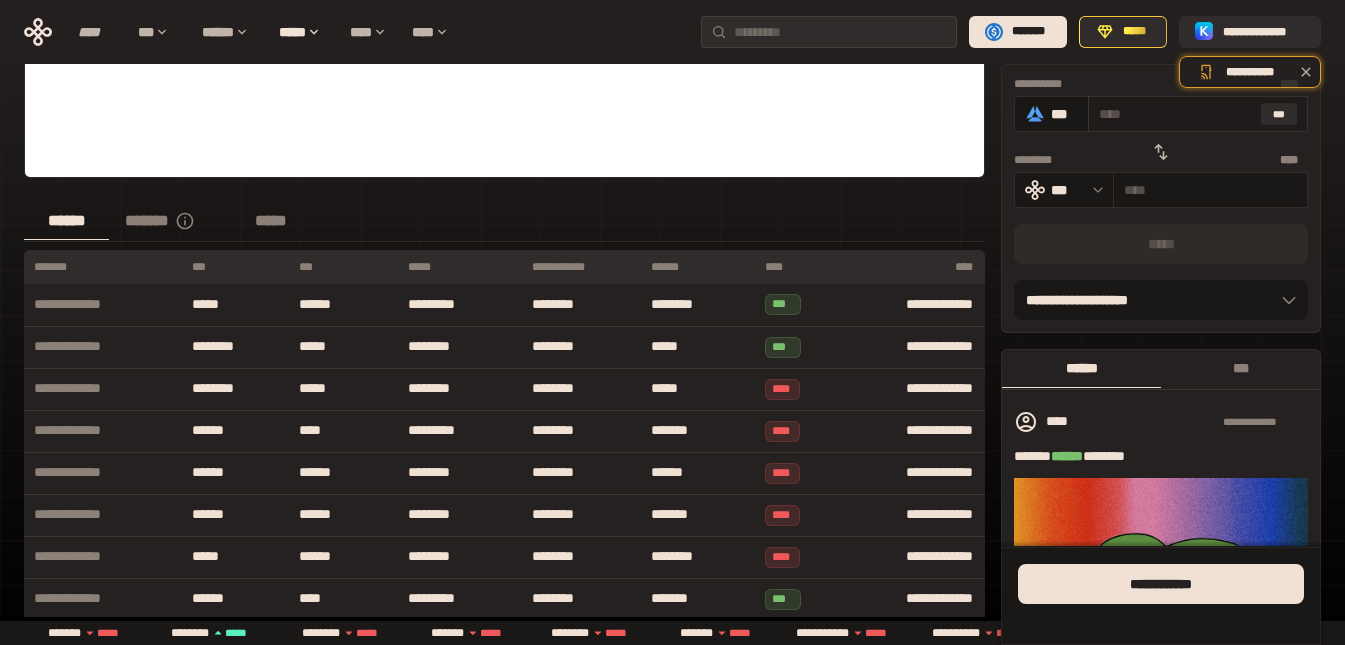 click at bounding box center (1176, 114) 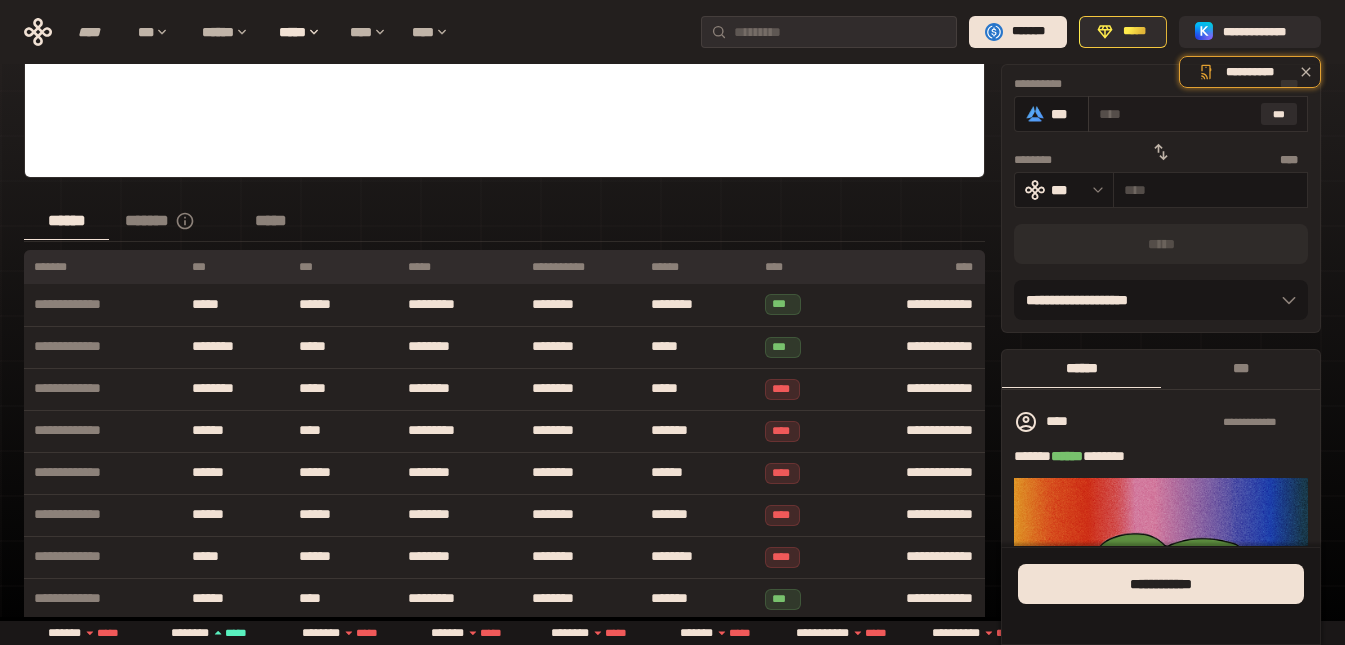 paste on "******" 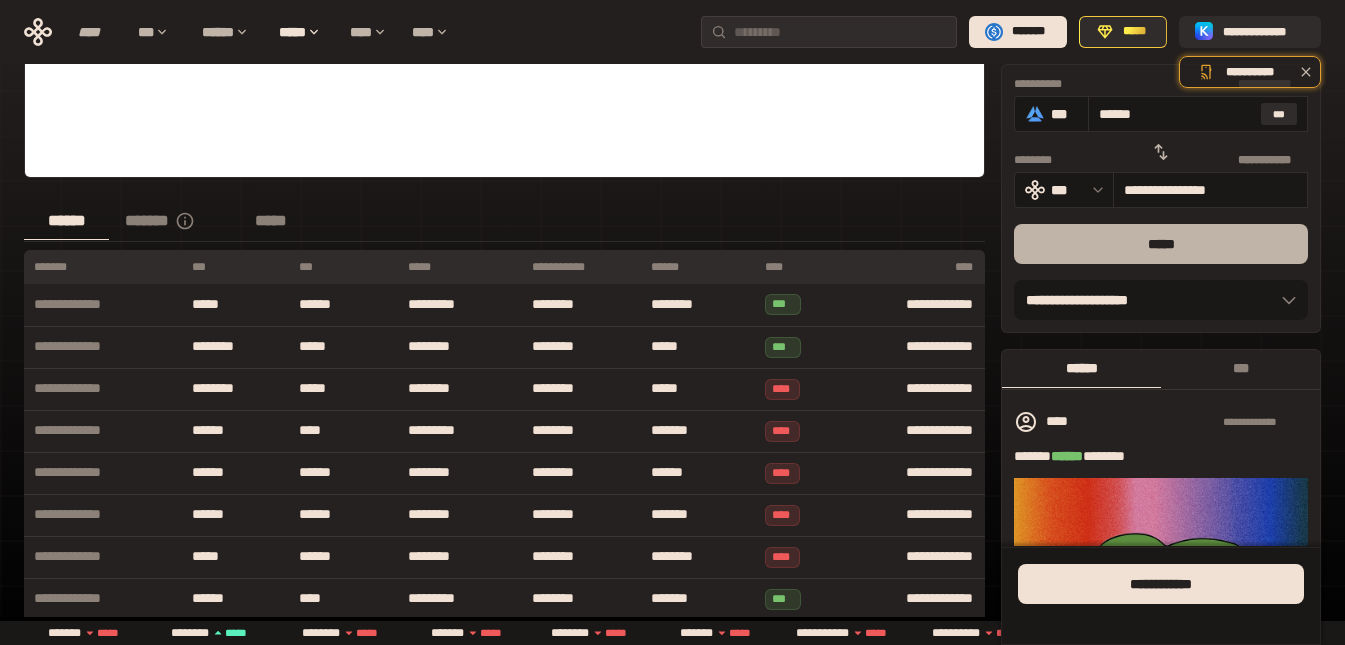 click on "*****" at bounding box center [1161, 244] 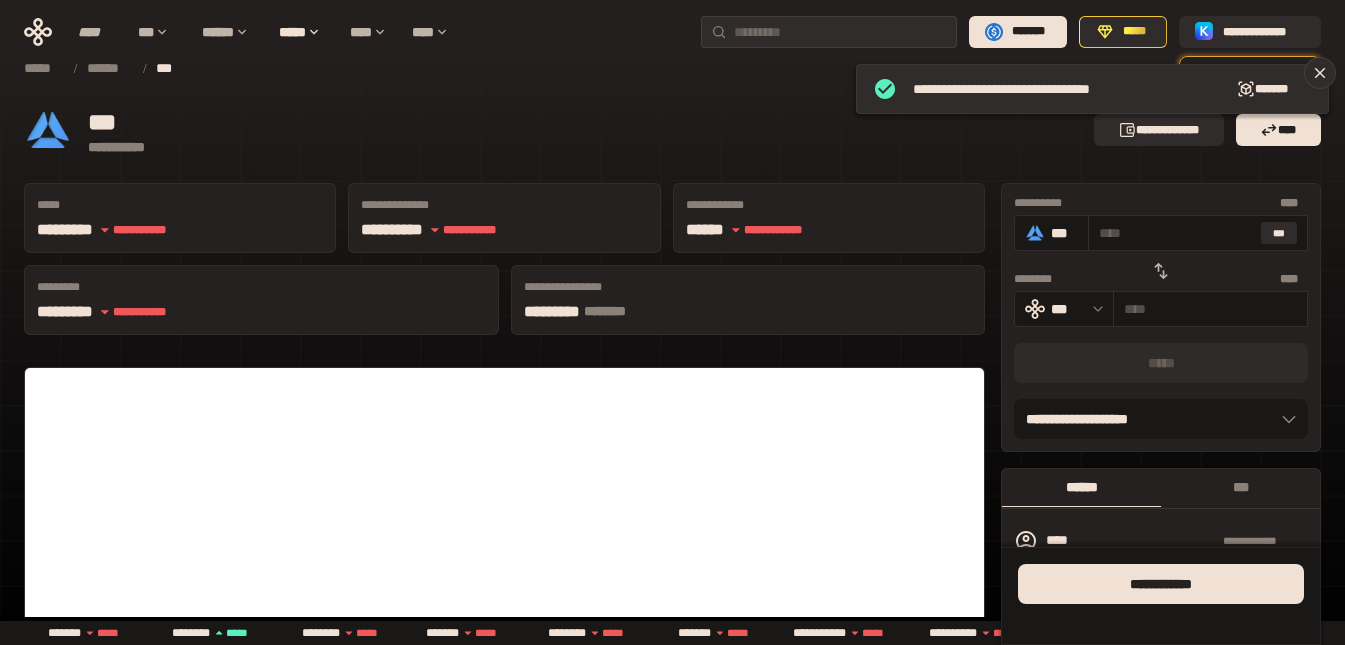 scroll, scrollTop: 0, scrollLeft: 0, axis: both 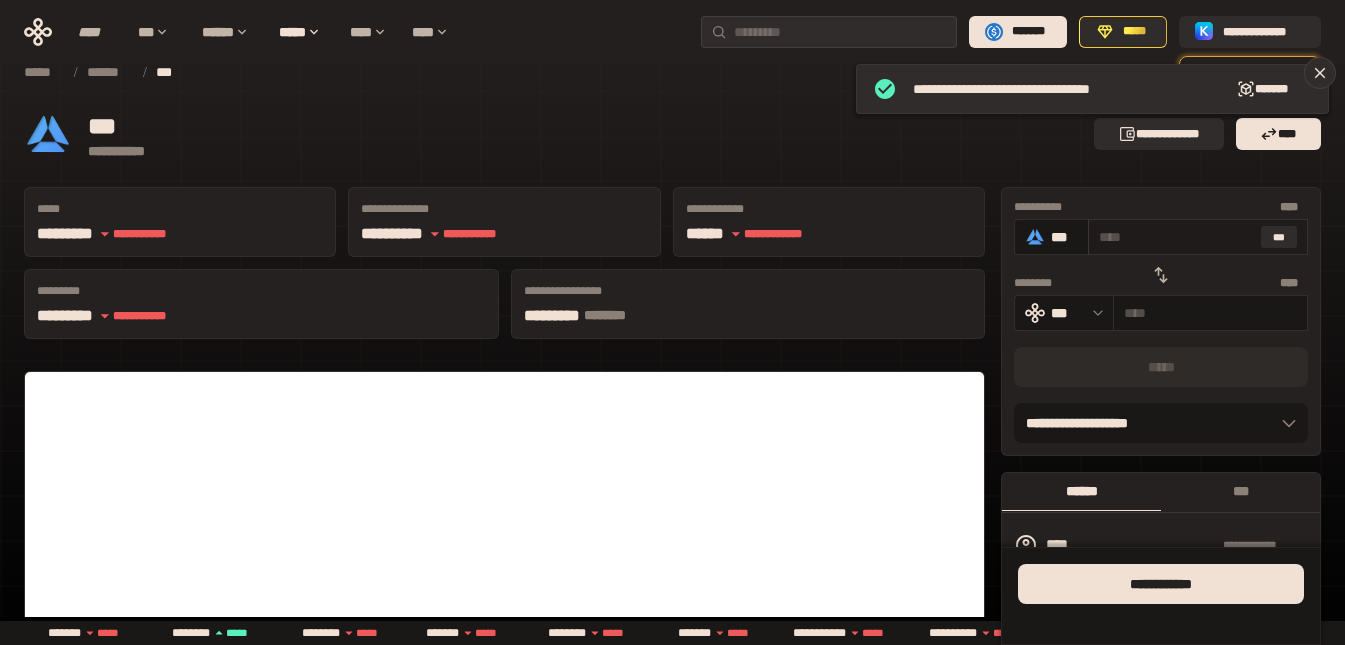 click at bounding box center [1176, 237] 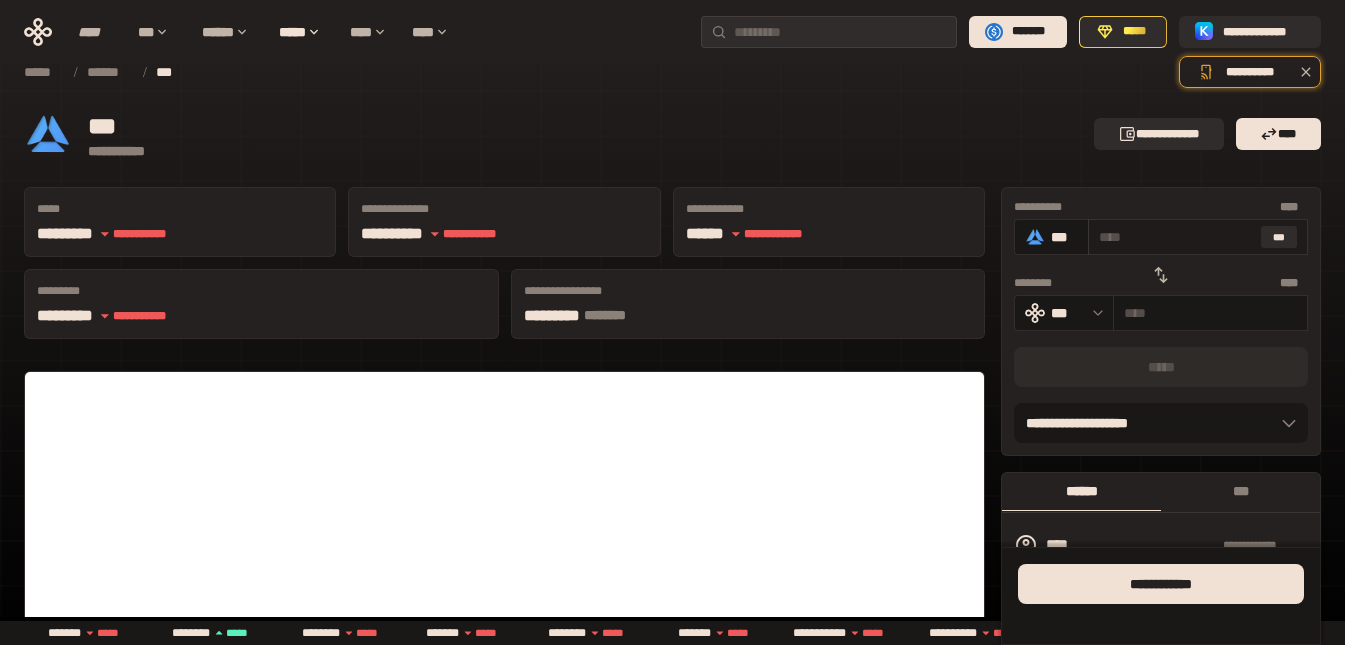 paste on "******" 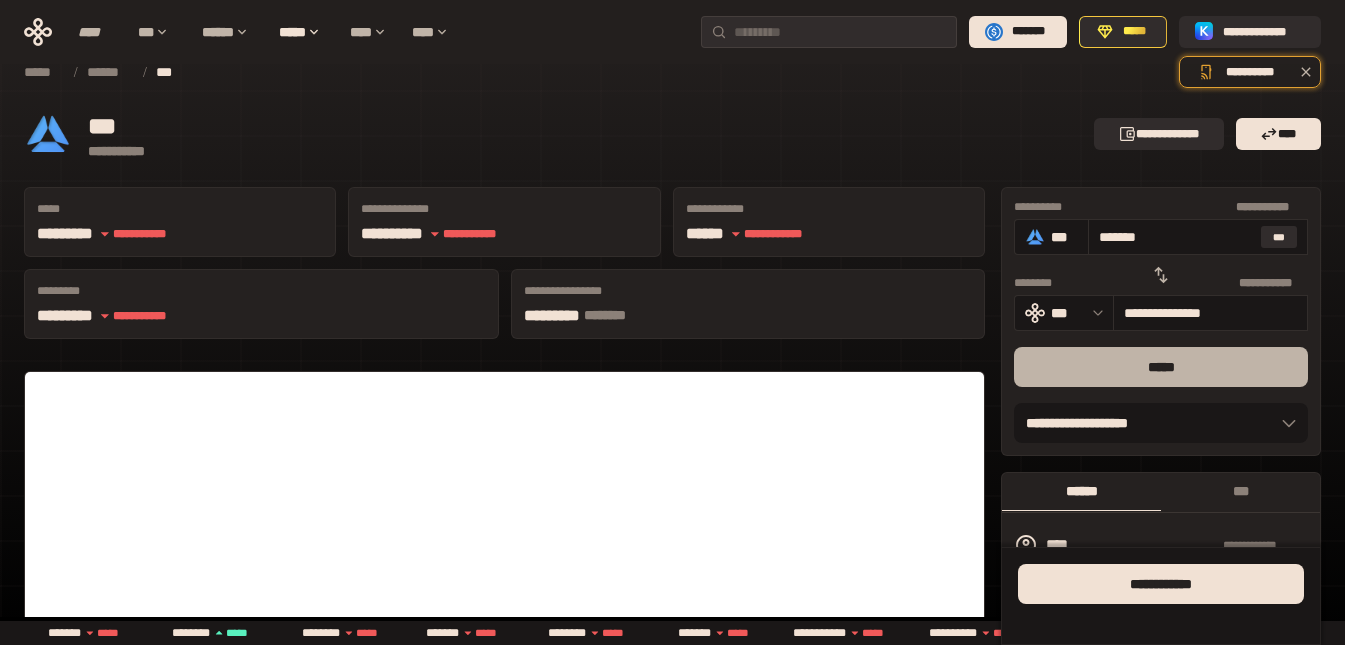 click on "*****" at bounding box center [1161, 367] 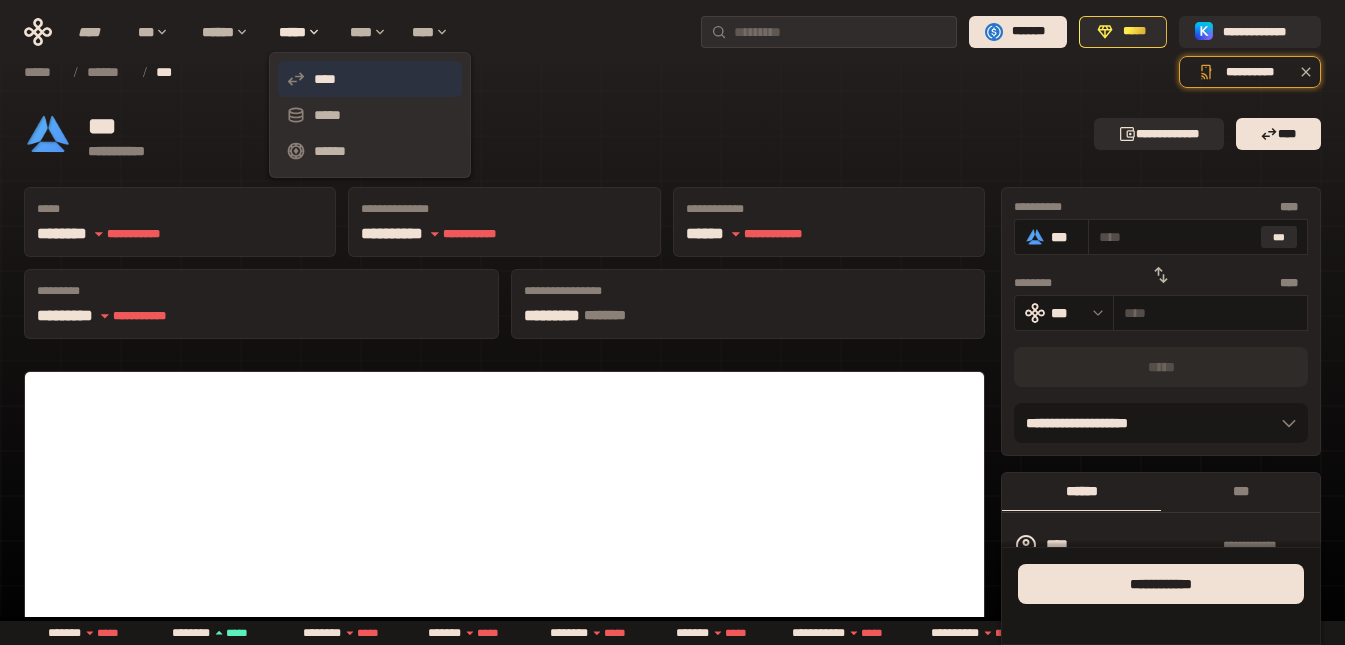 click on "****" at bounding box center [370, 79] 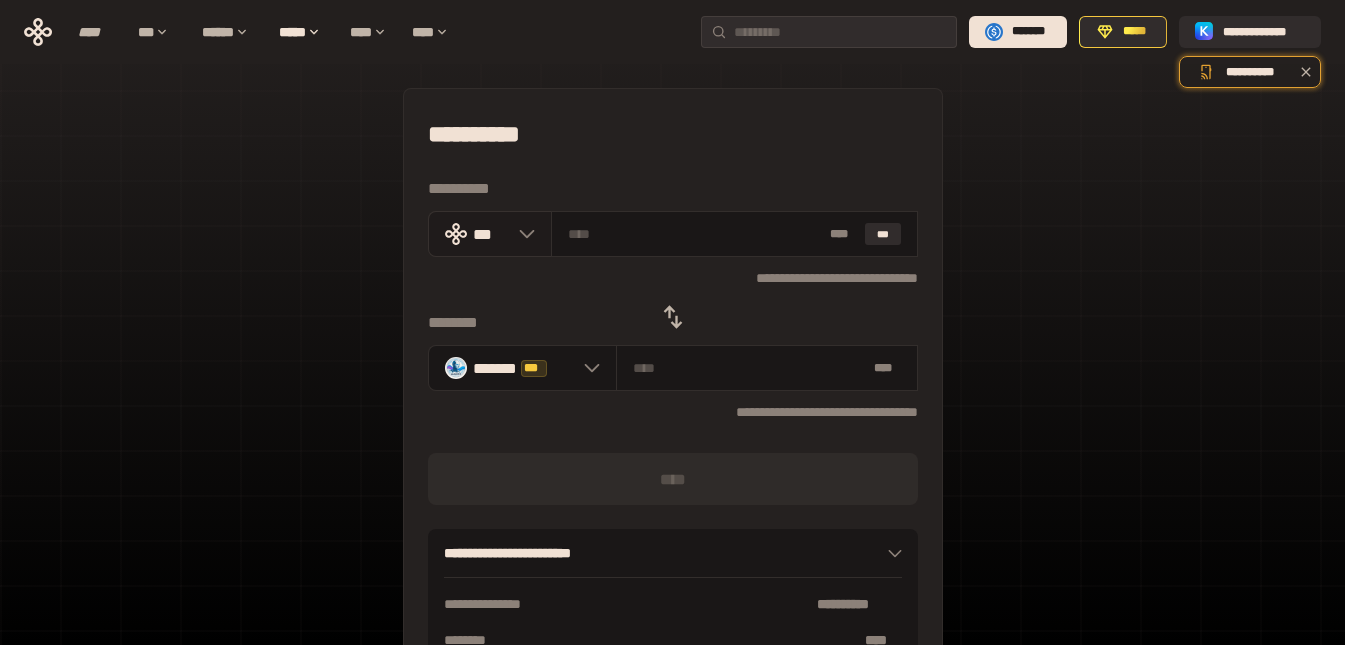click 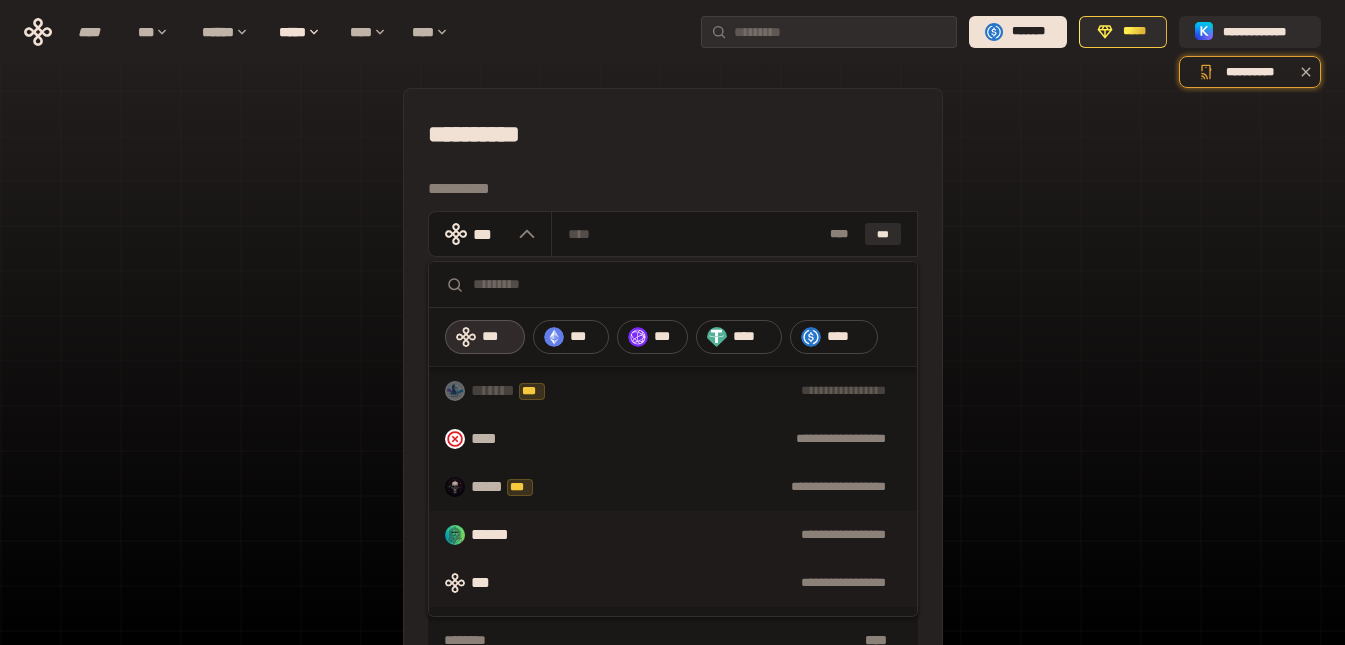 click on "******" at bounding box center (505, 535) 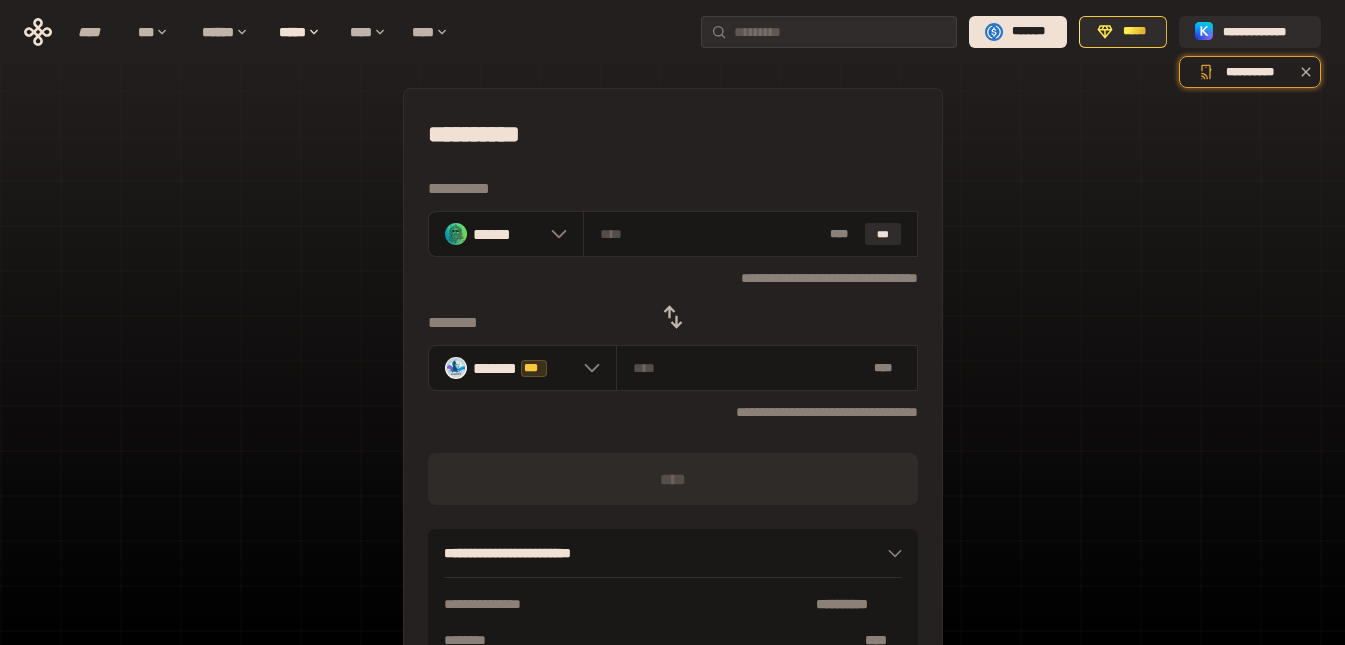 click 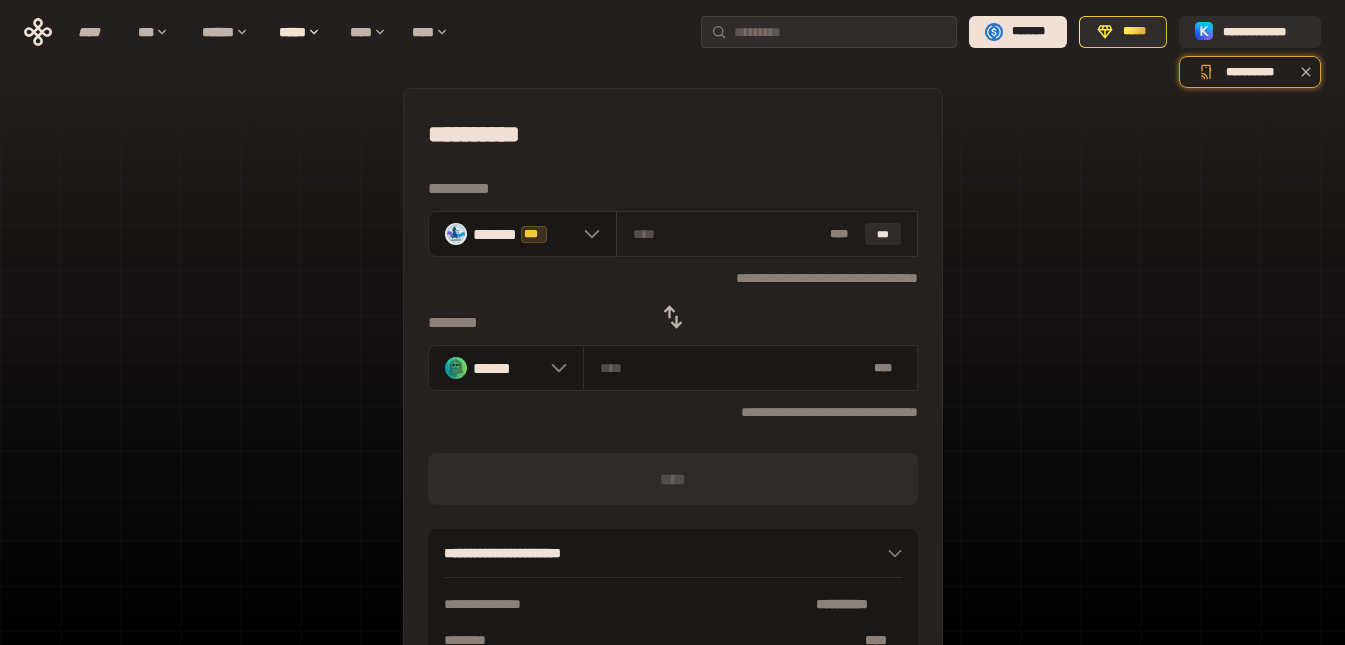 click at bounding box center [727, 234] 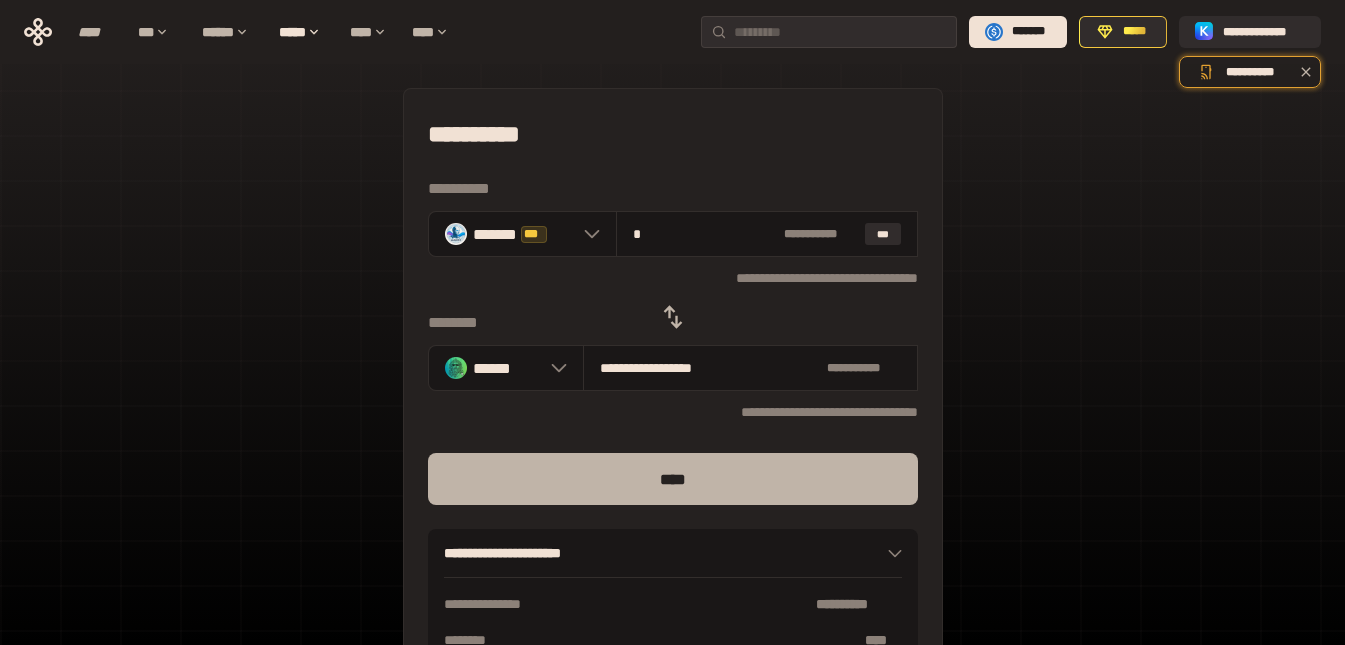 click on "****" at bounding box center [673, 479] 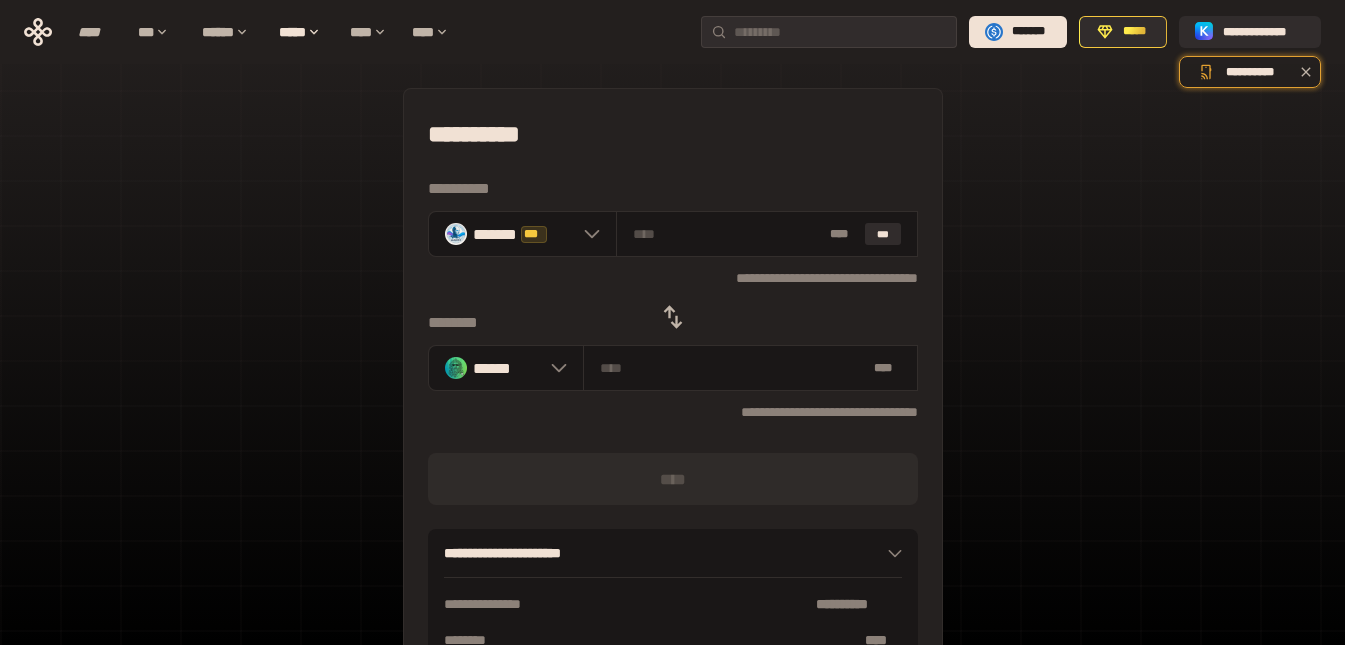 click 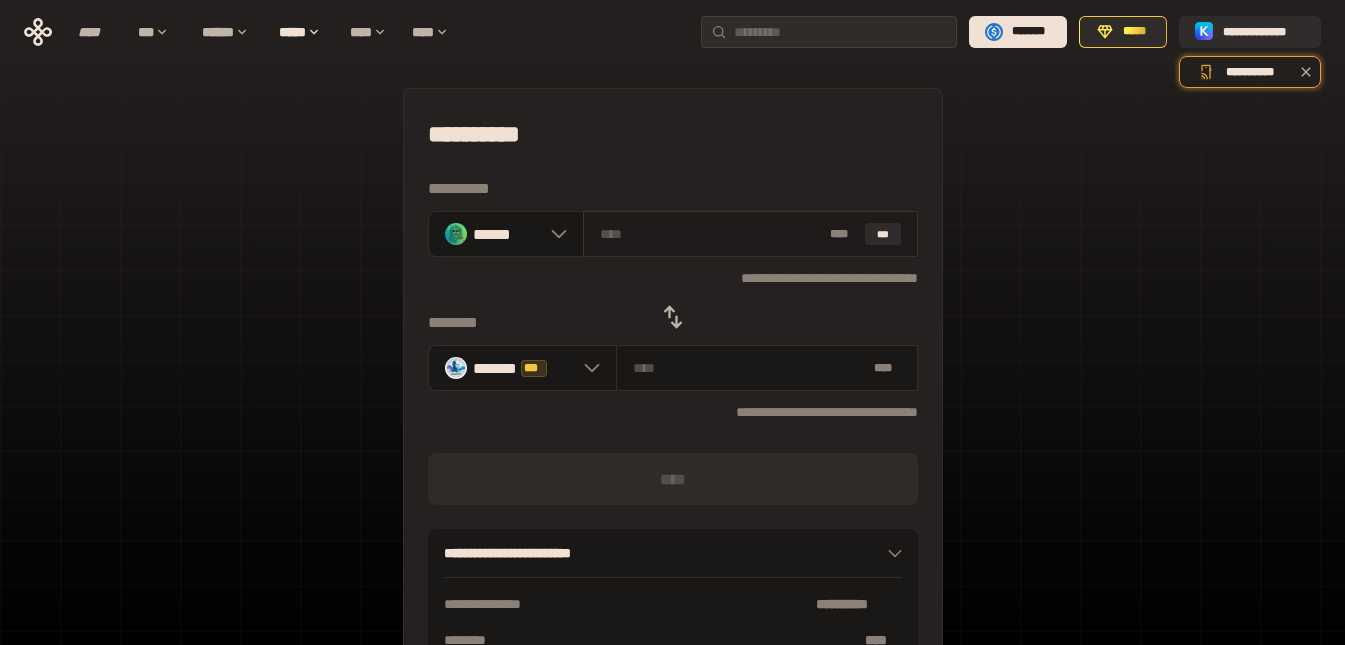 click at bounding box center (711, 234) 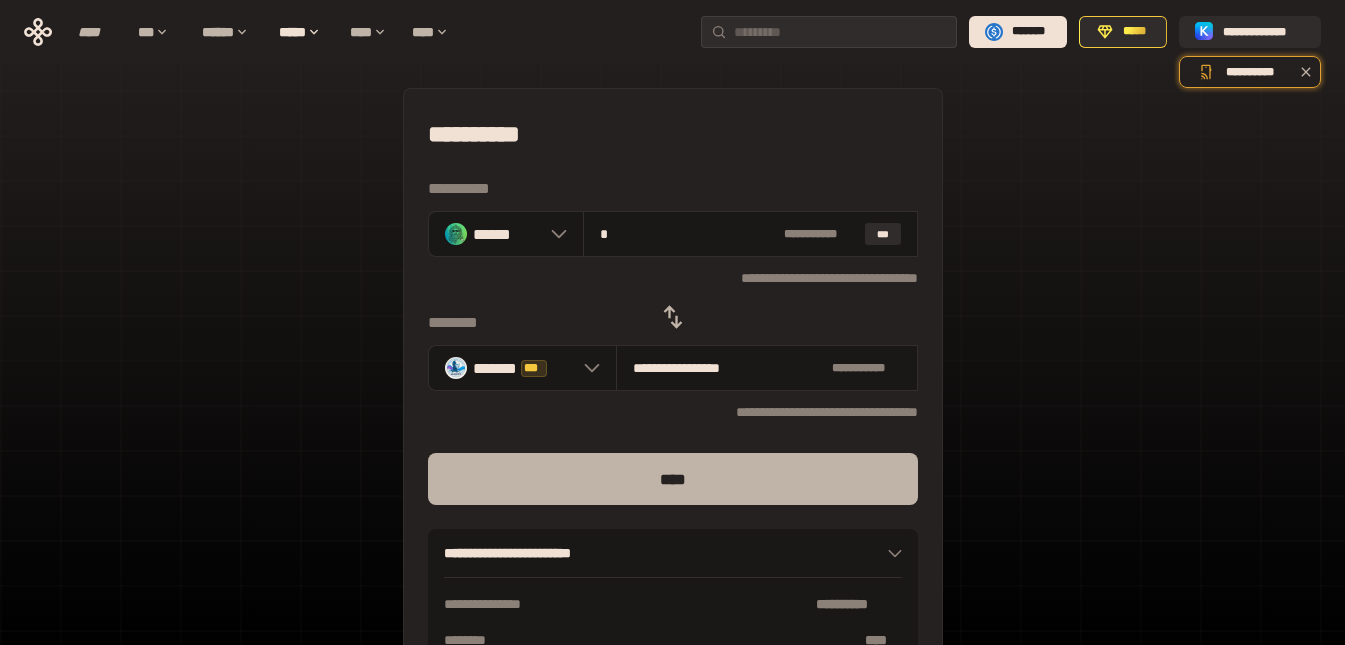 click on "****" at bounding box center [673, 479] 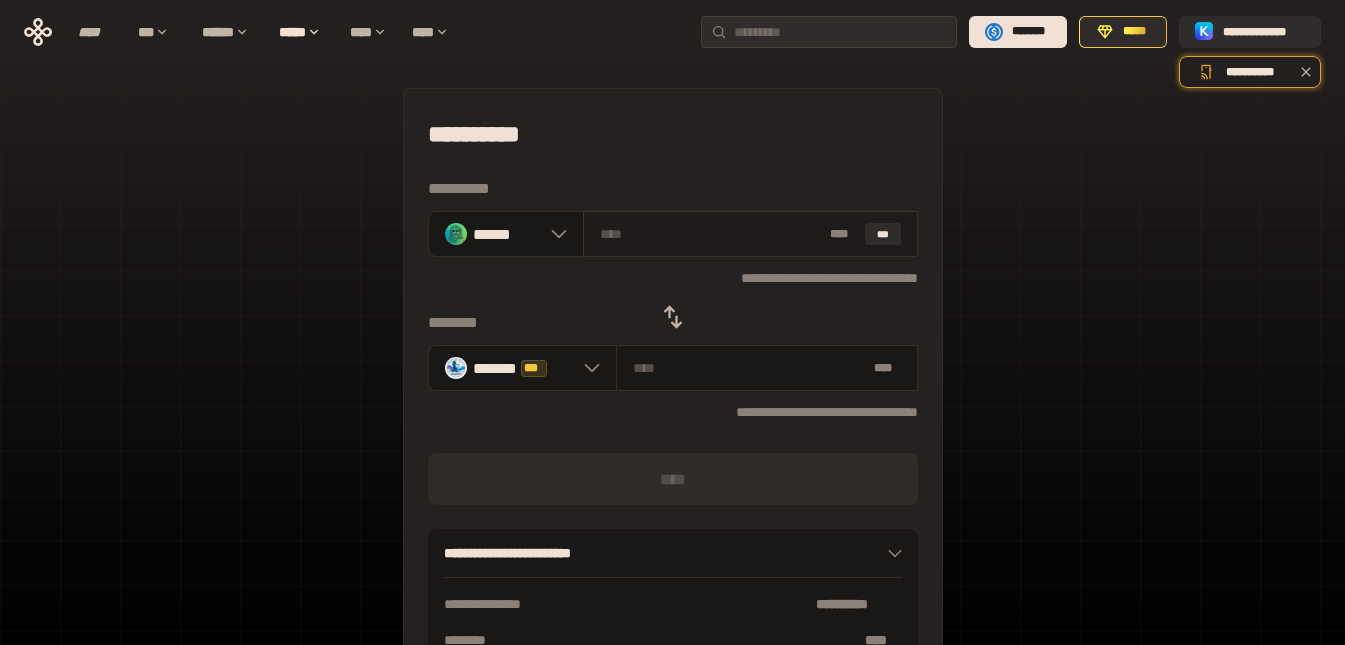 click at bounding box center (711, 234) 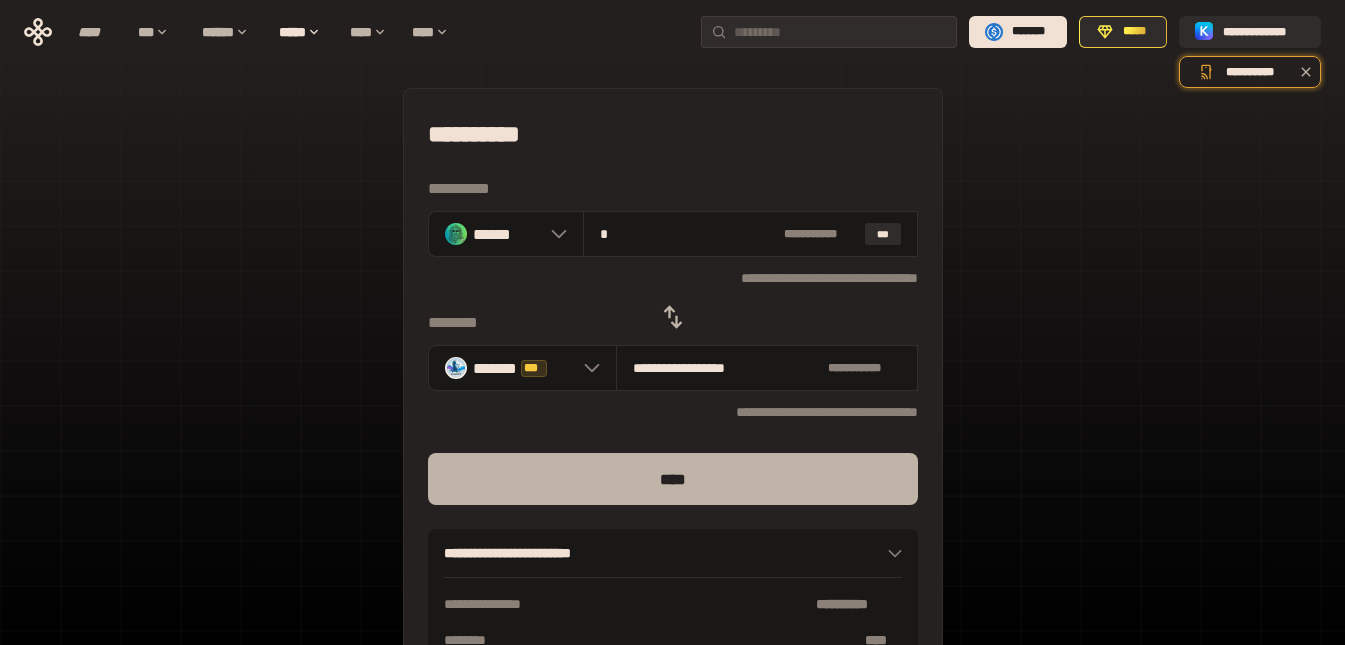 click on "****" at bounding box center (673, 479) 